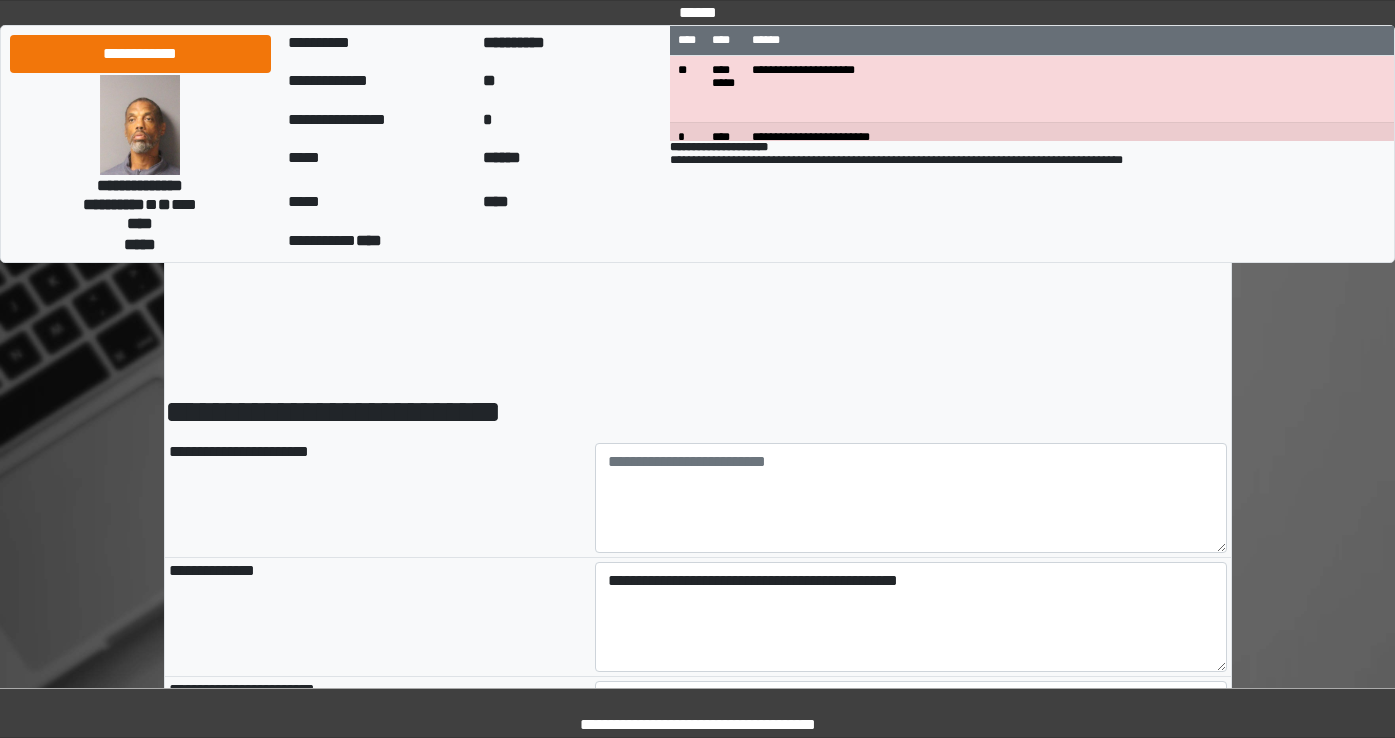 select on "*" 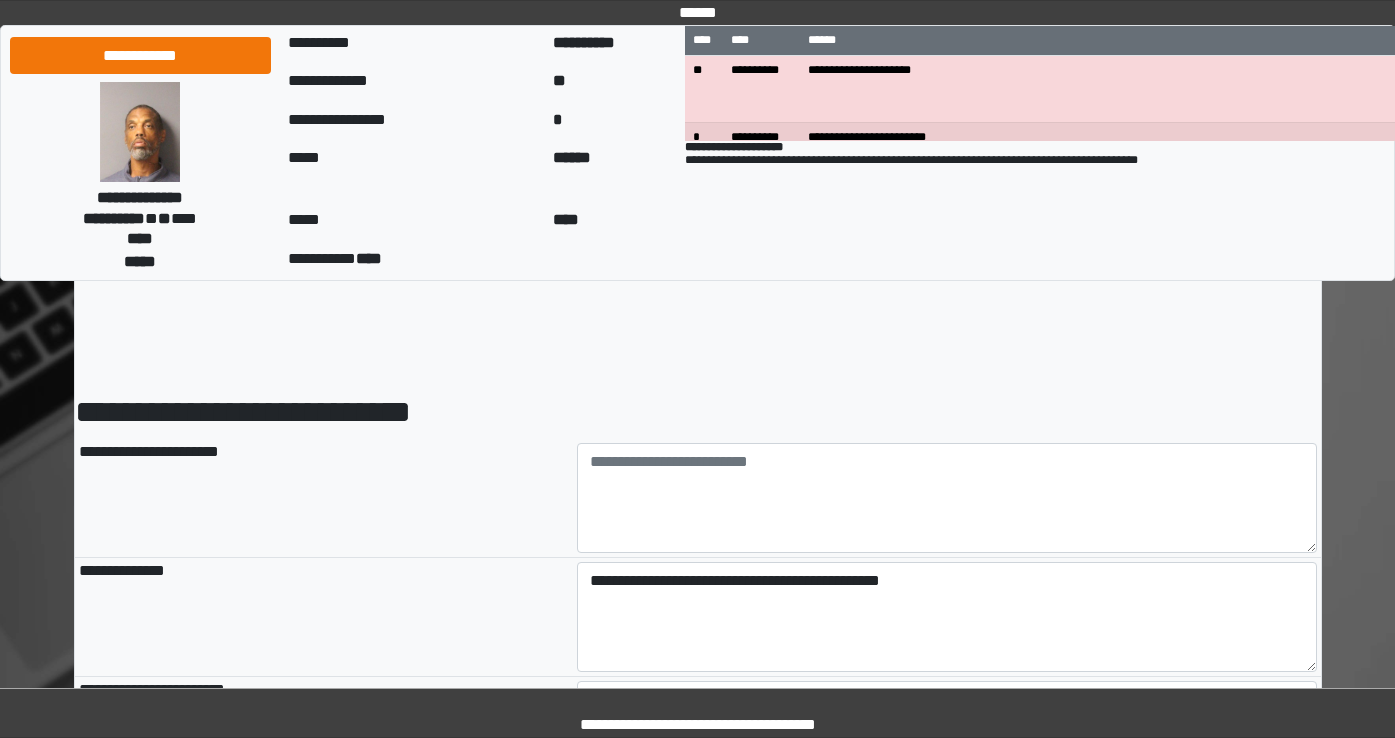 scroll, scrollTop: 93, scrollLeft: 0, axis: vertical 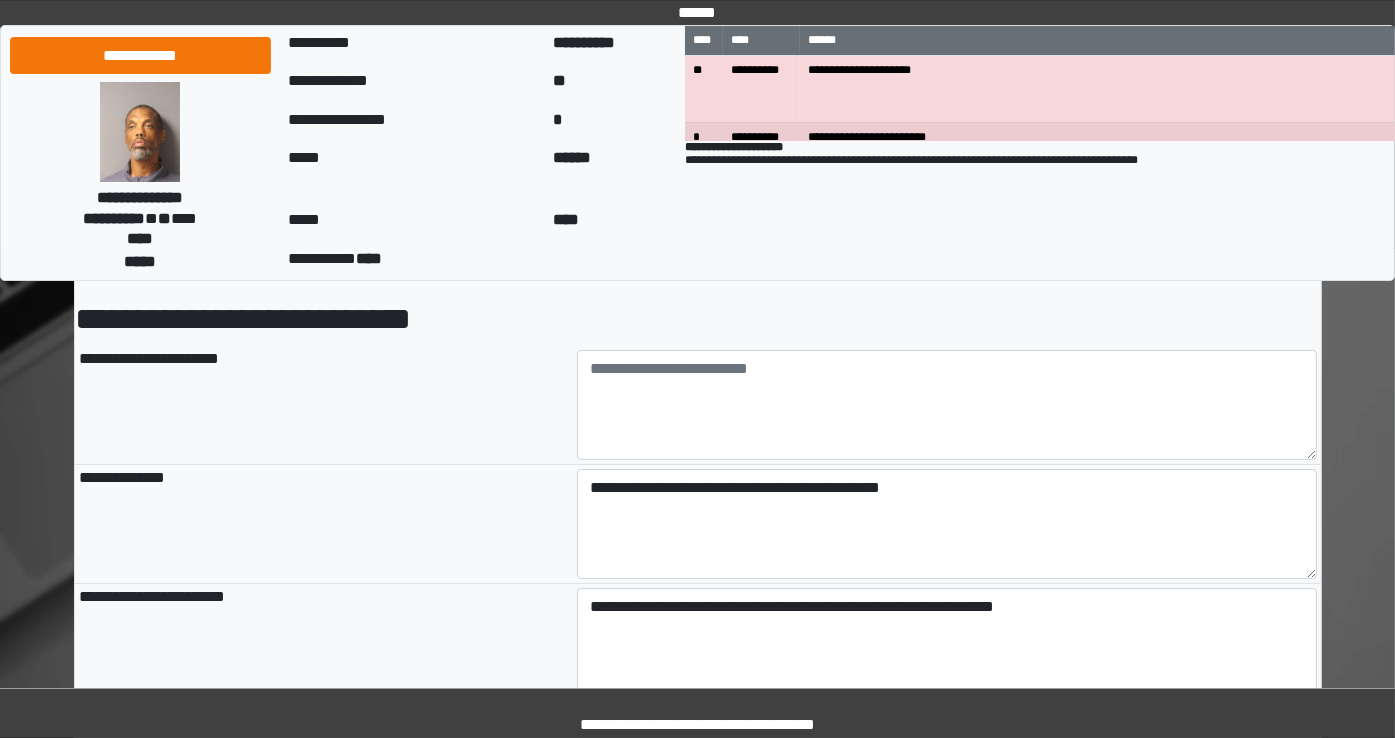 click on "**********" at bounding box center [324, 405] 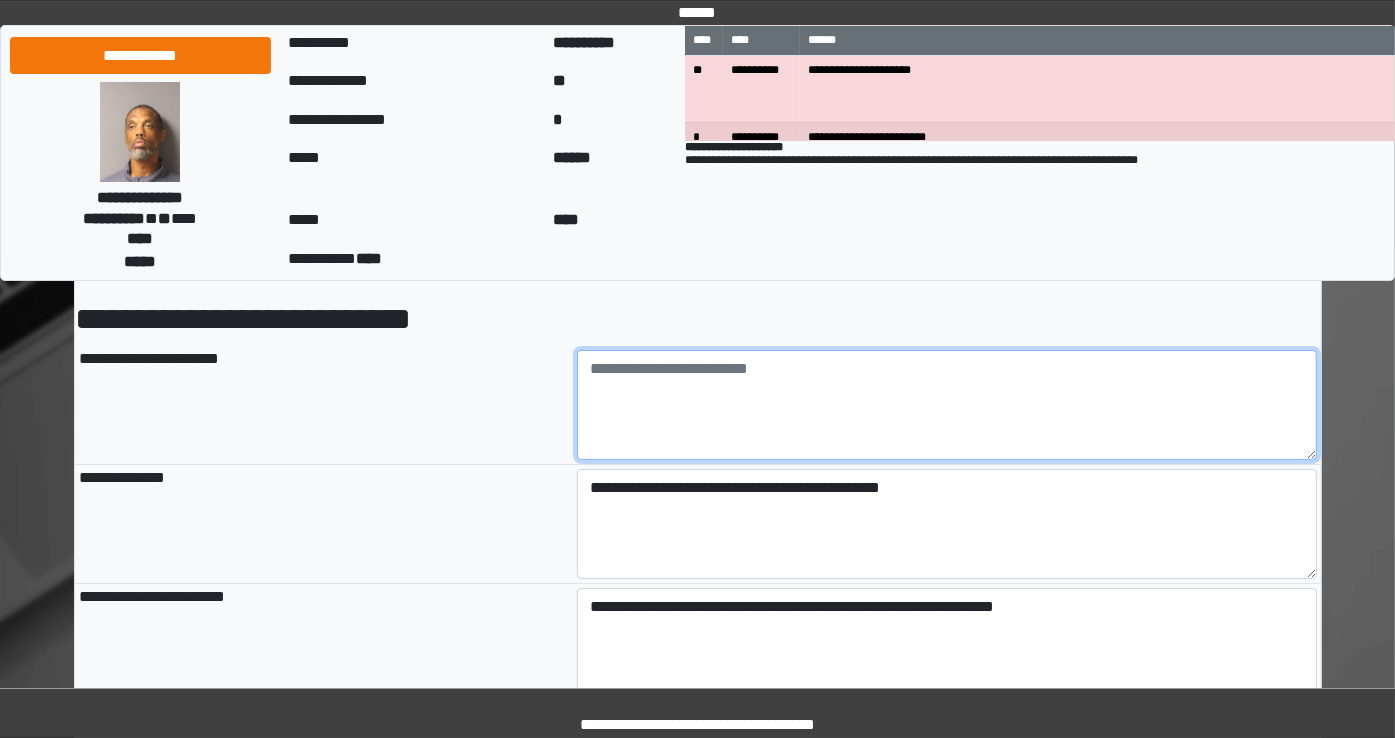 click at bounding box center [947, 405] 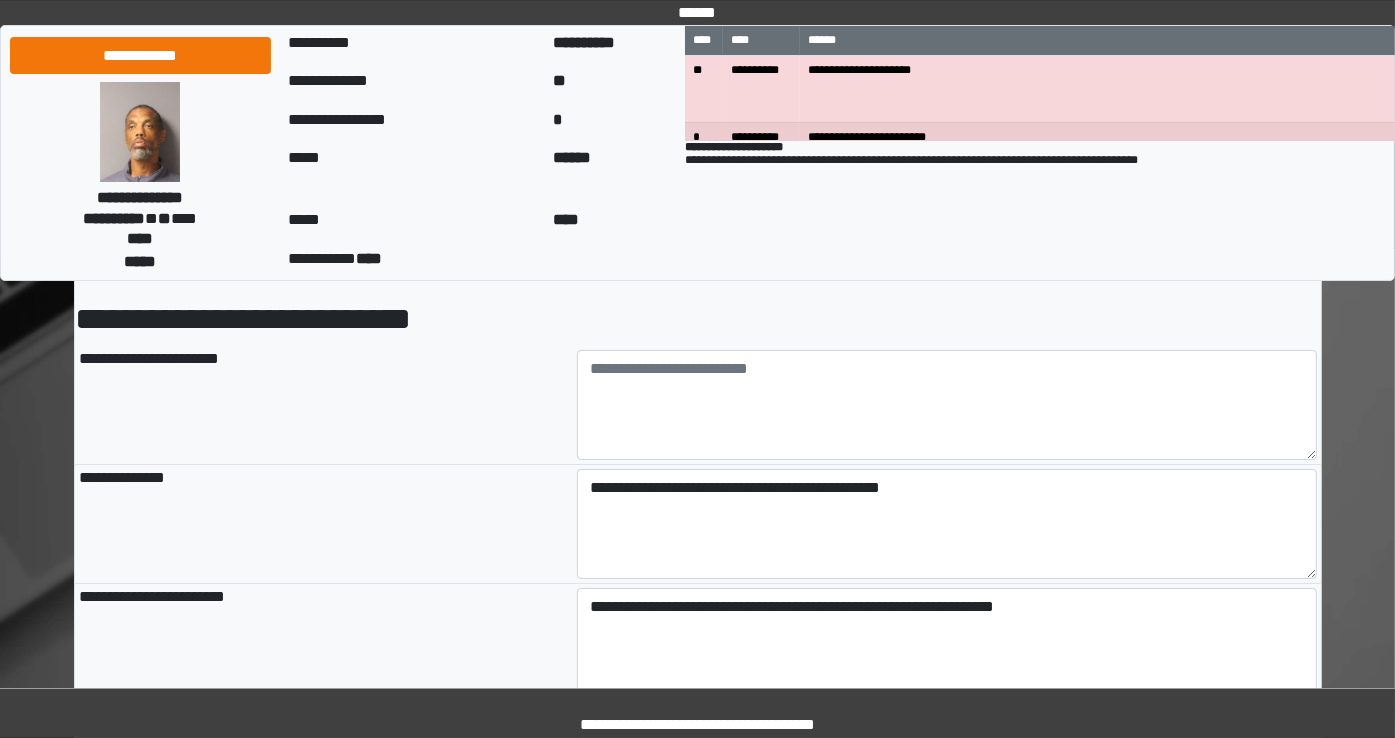 click on "**********" at bounding box center [324, 405] 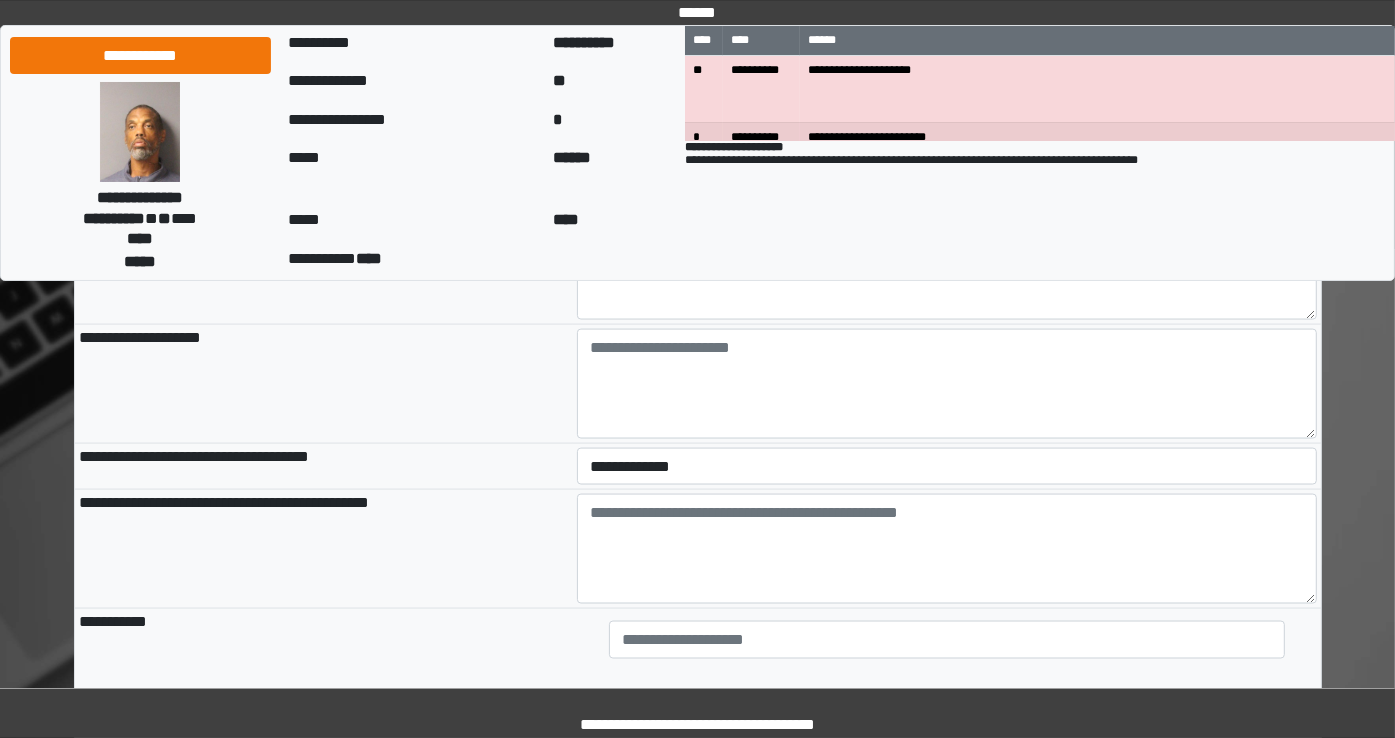 scroll, scrollTop: 2680, scrollLeft: 0, axis: vertical 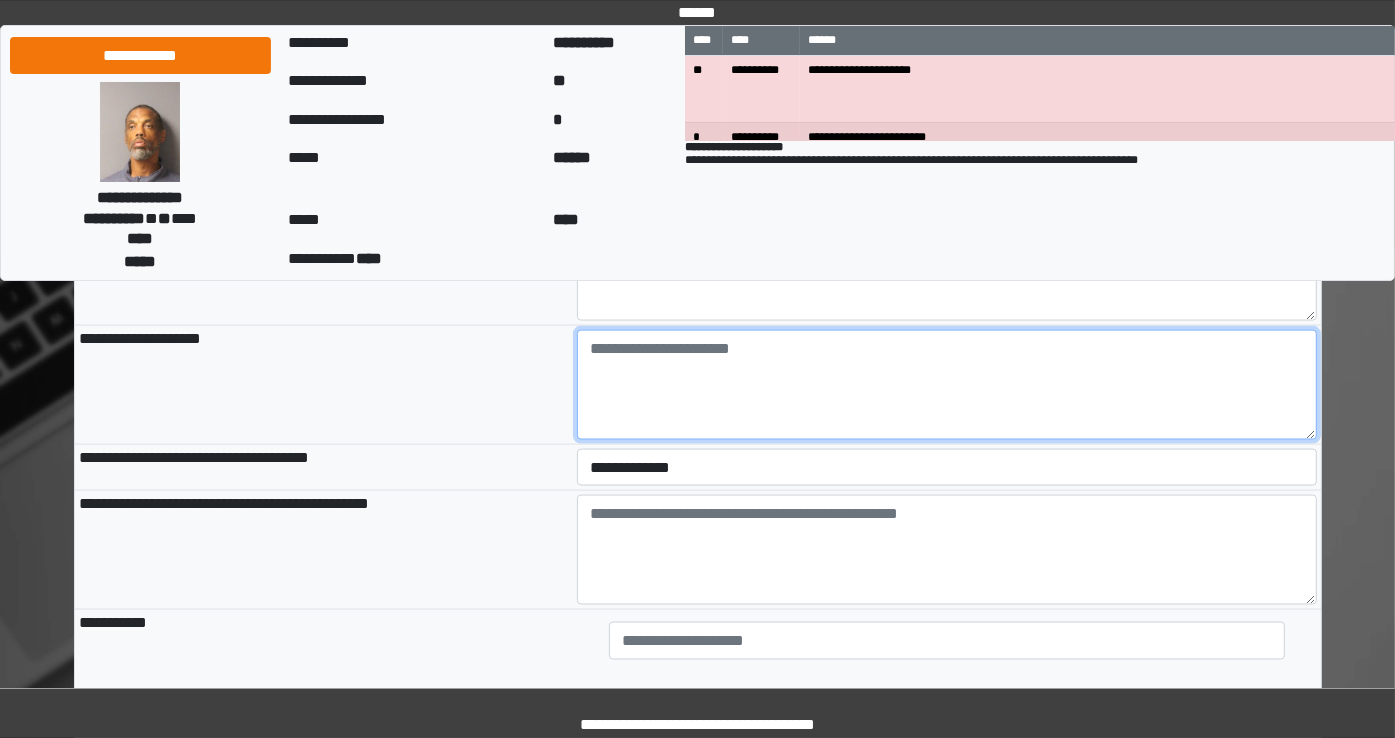 click at bounding box center [947, 385] 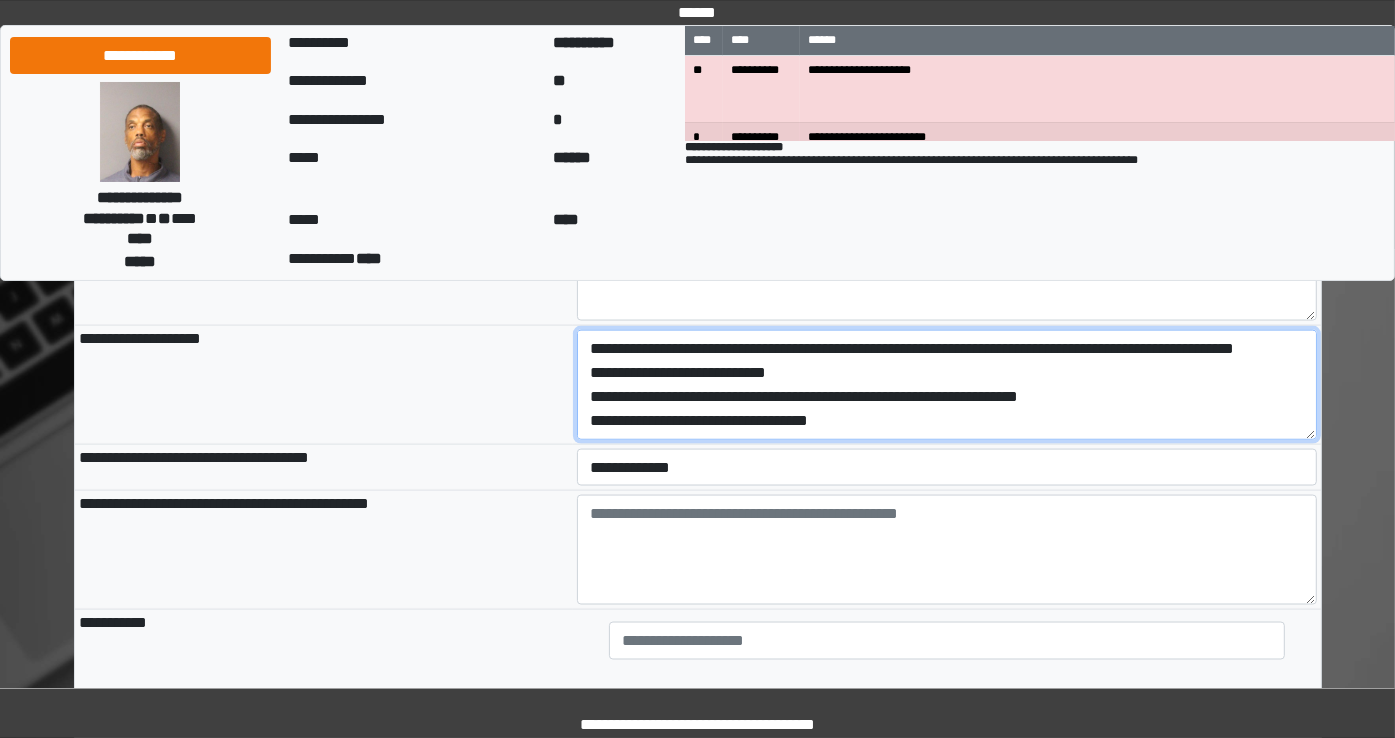 scroll, scrollTop: 208, scrollLeft: 0, axis: vertical 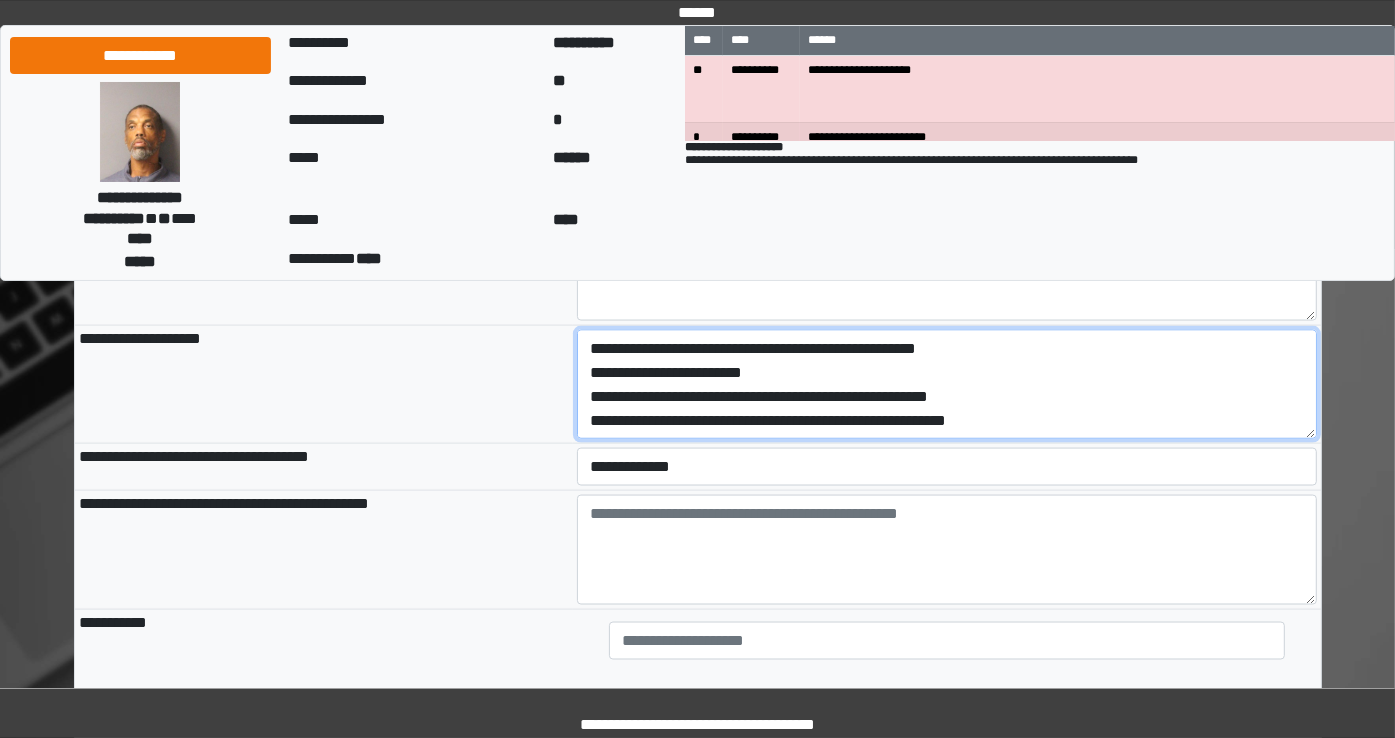 type on "**********" 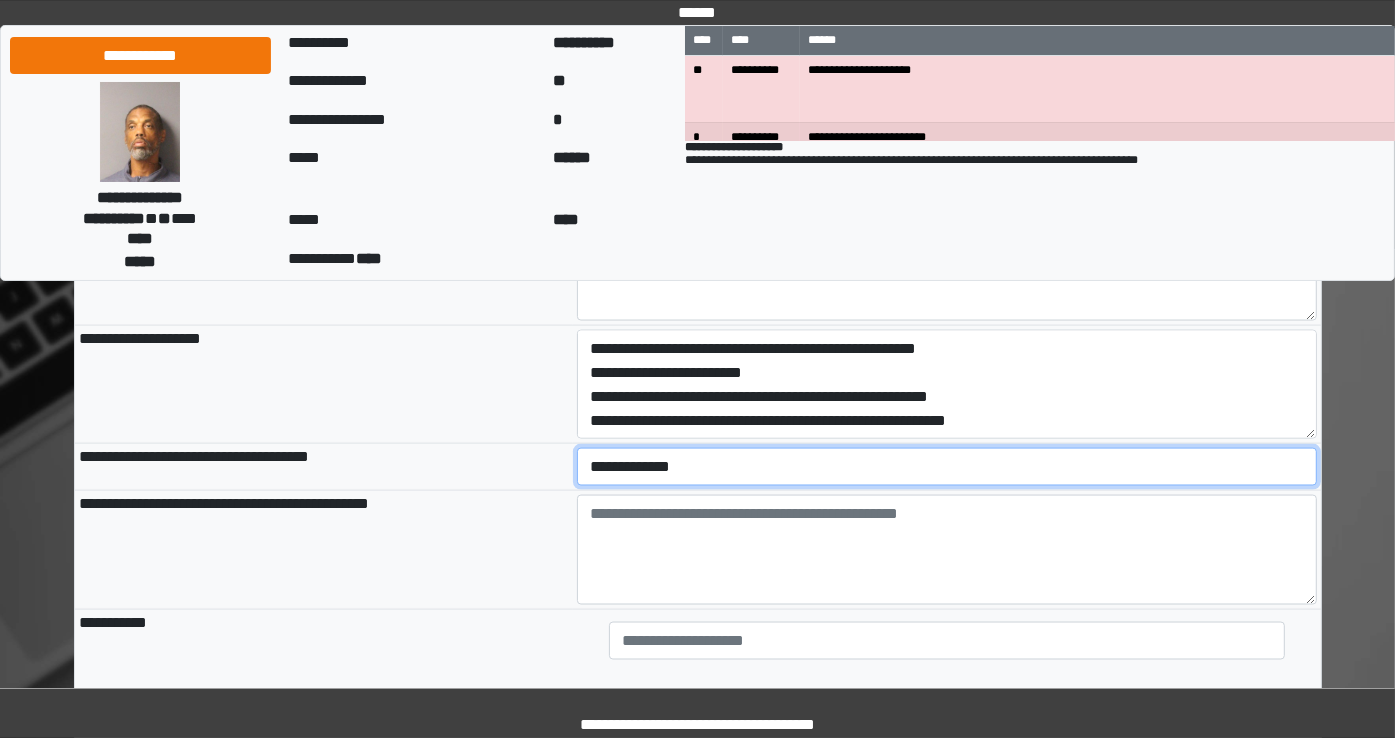type on "**********" 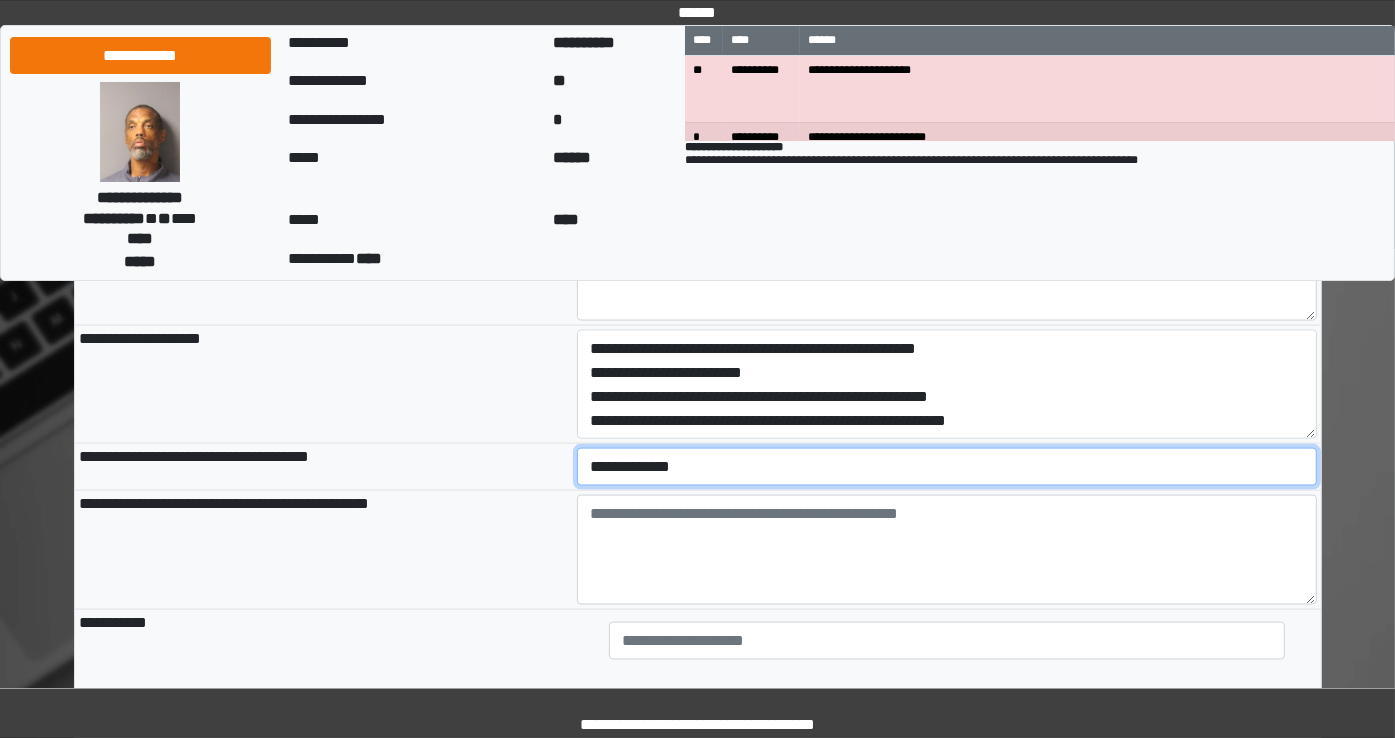 select on "*" 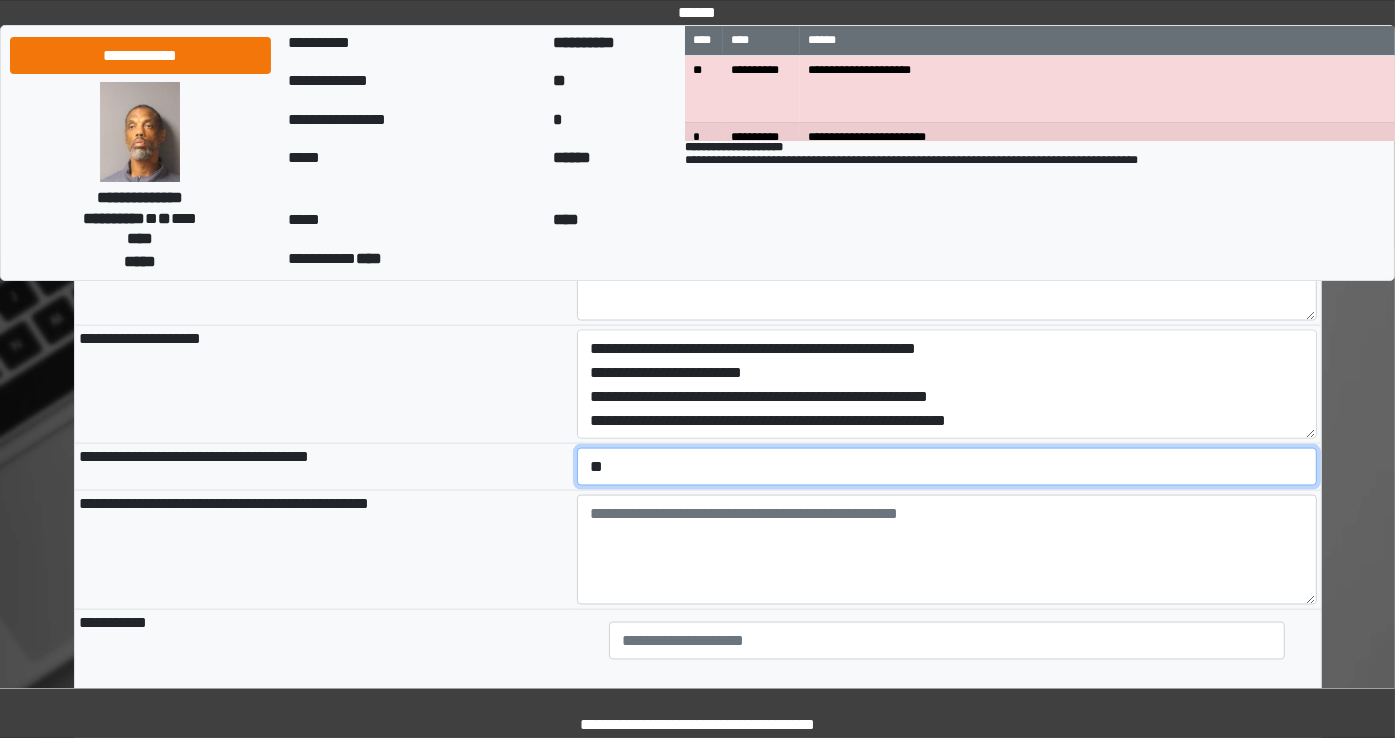 click on "**********" at bounding box center [947, 467] 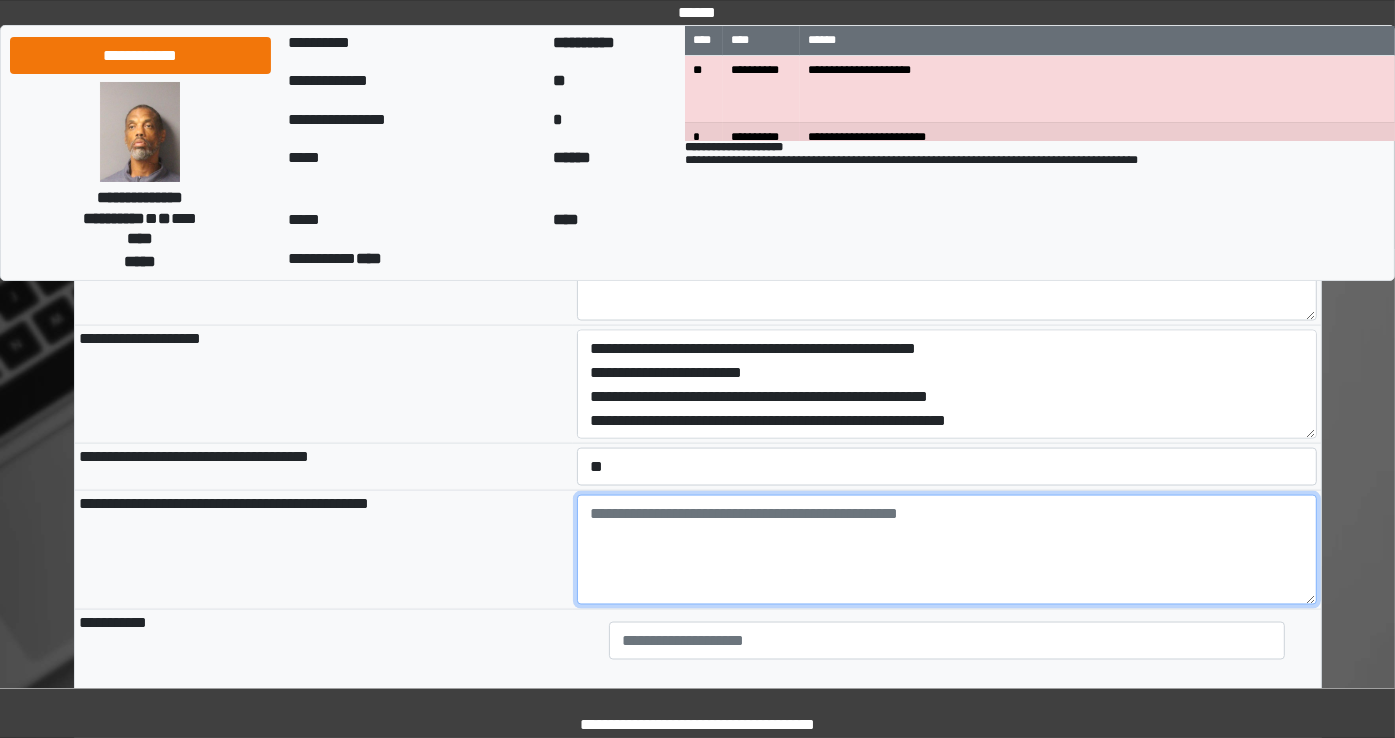 click at bounding box center [947, 550] 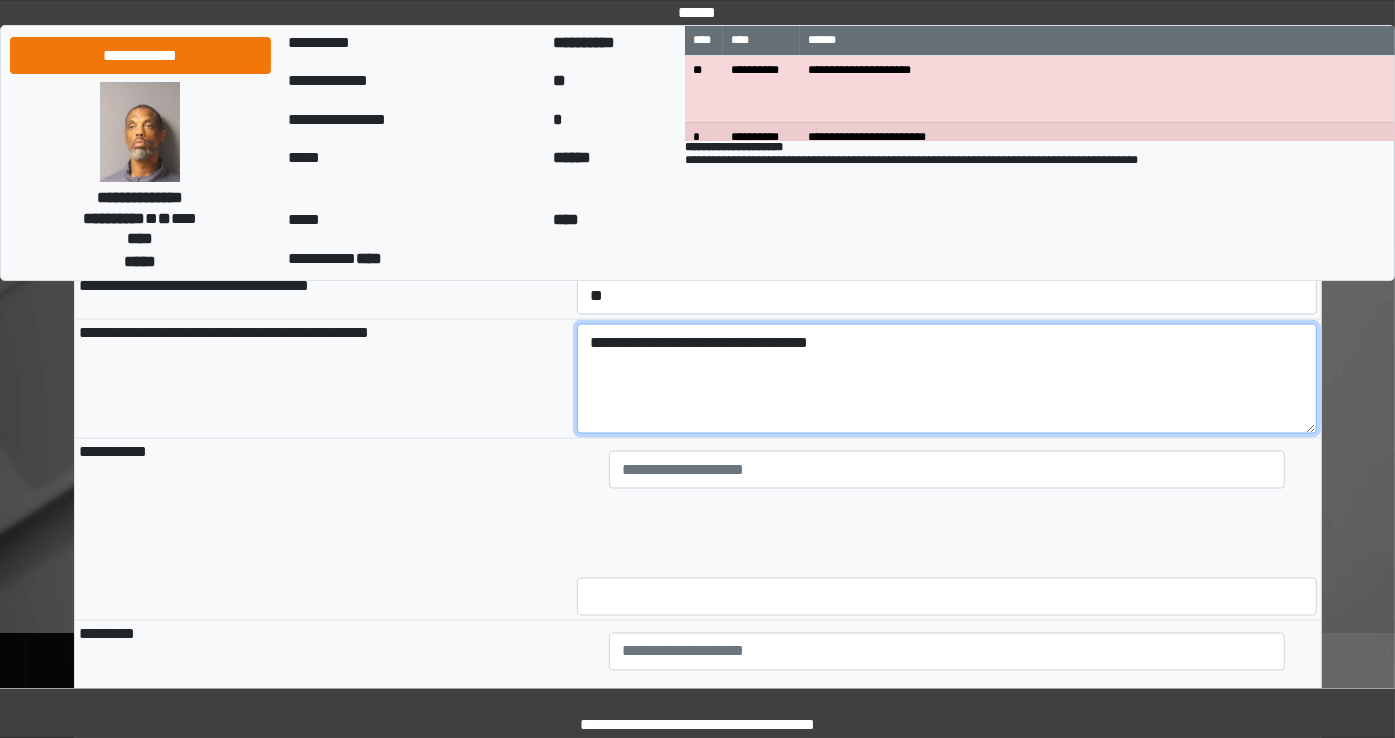 scroll, scrollTop: 2850, scrollLeft: 0, axis: vertical 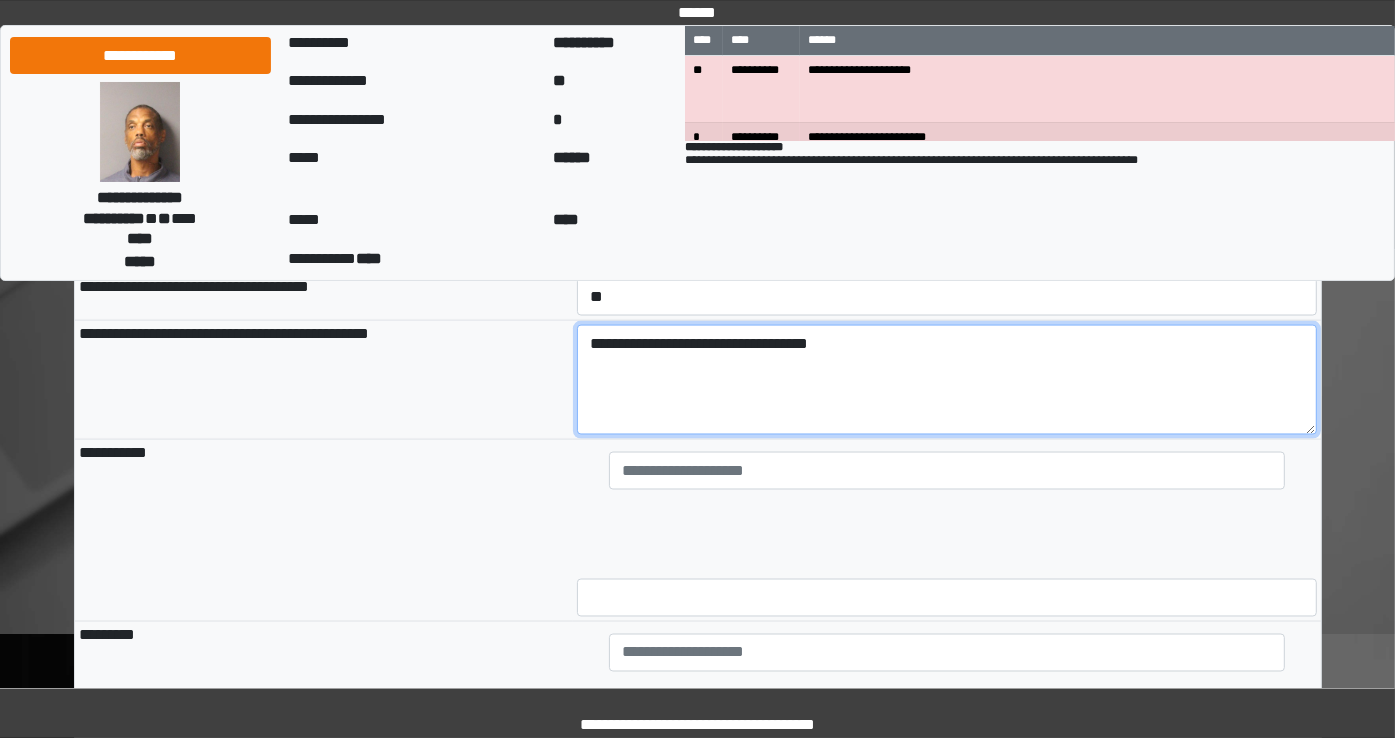 type on "**********" 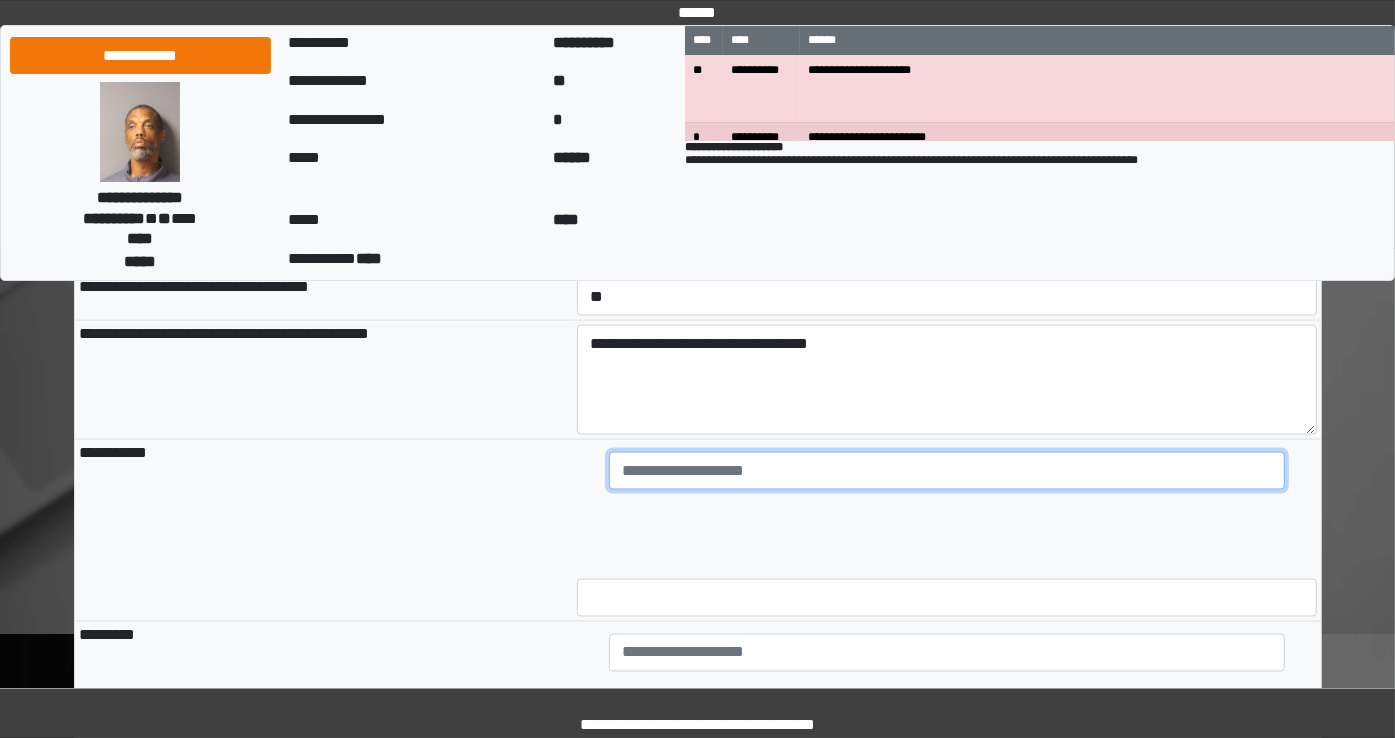 type on "**********" 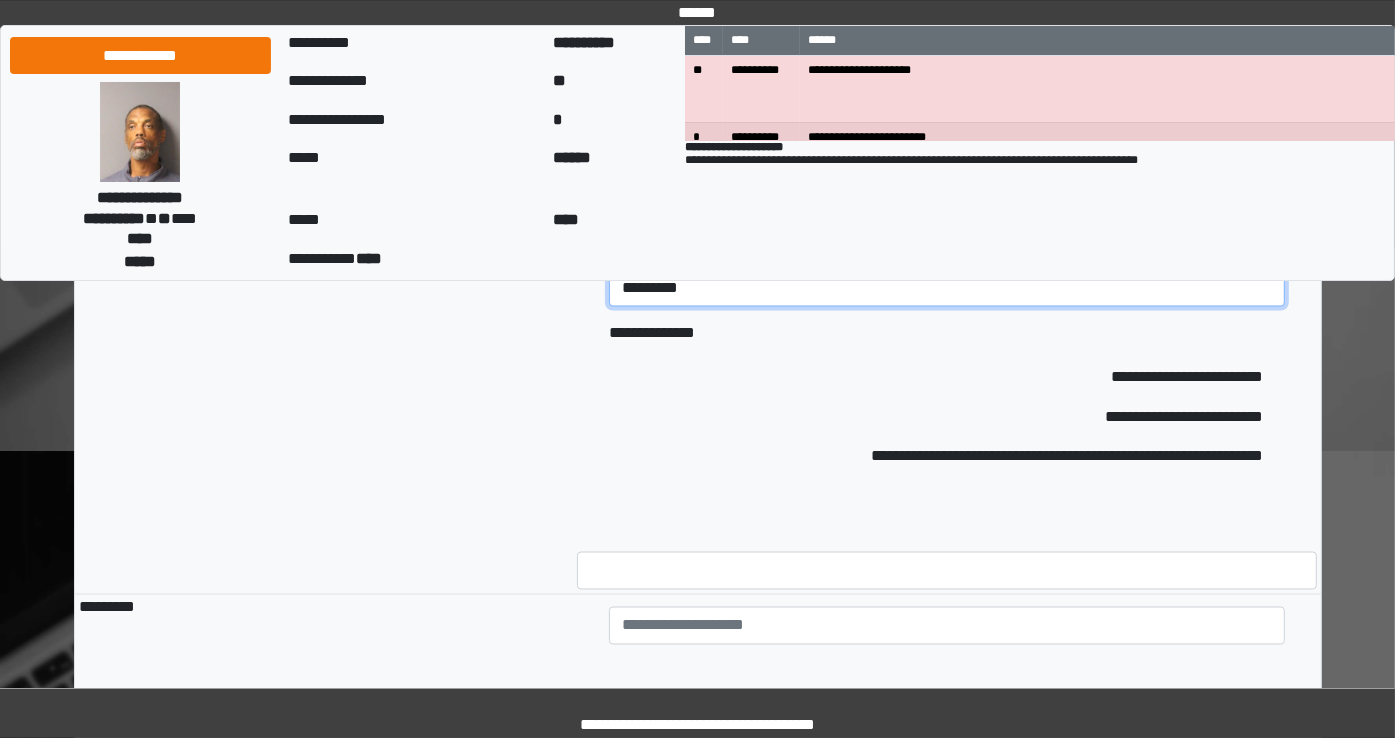scroll, scrollTop: 2898, scrollLeft: 0, axis: vertical 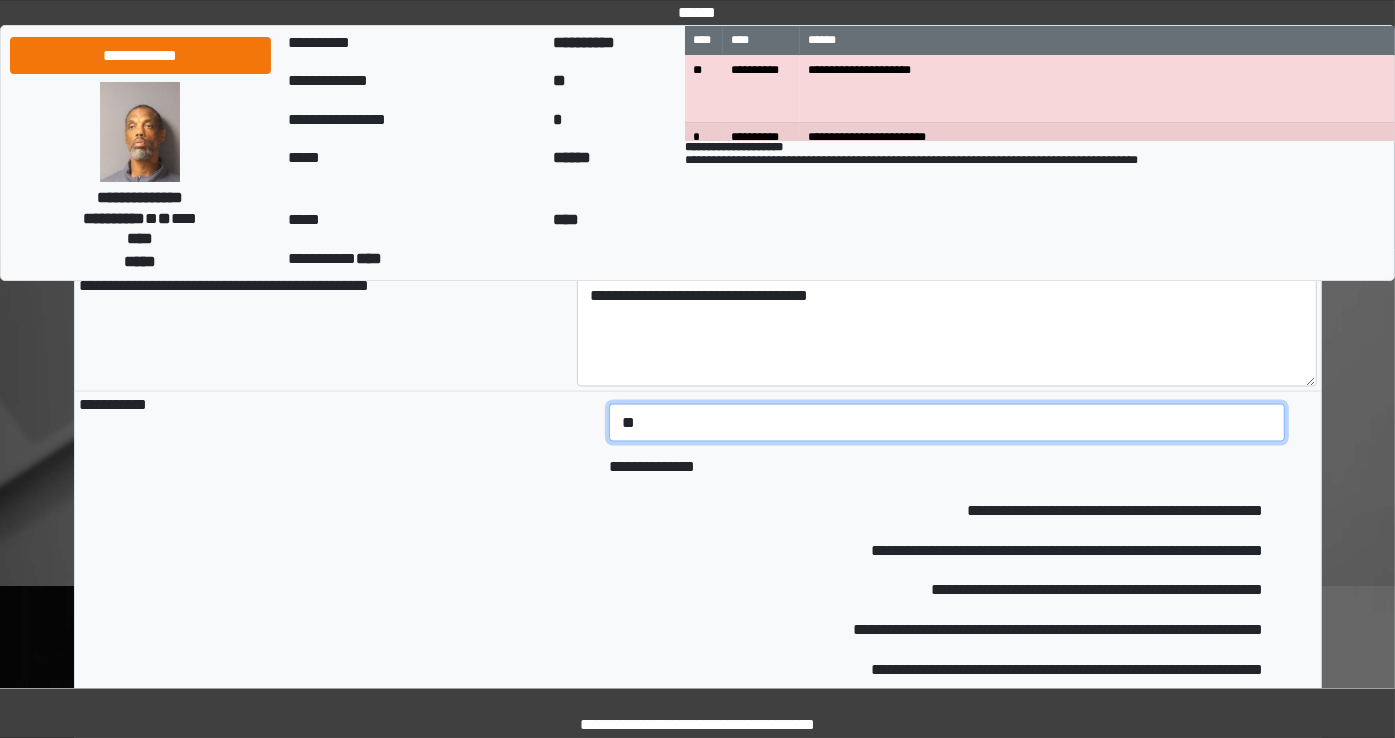 type on "*" 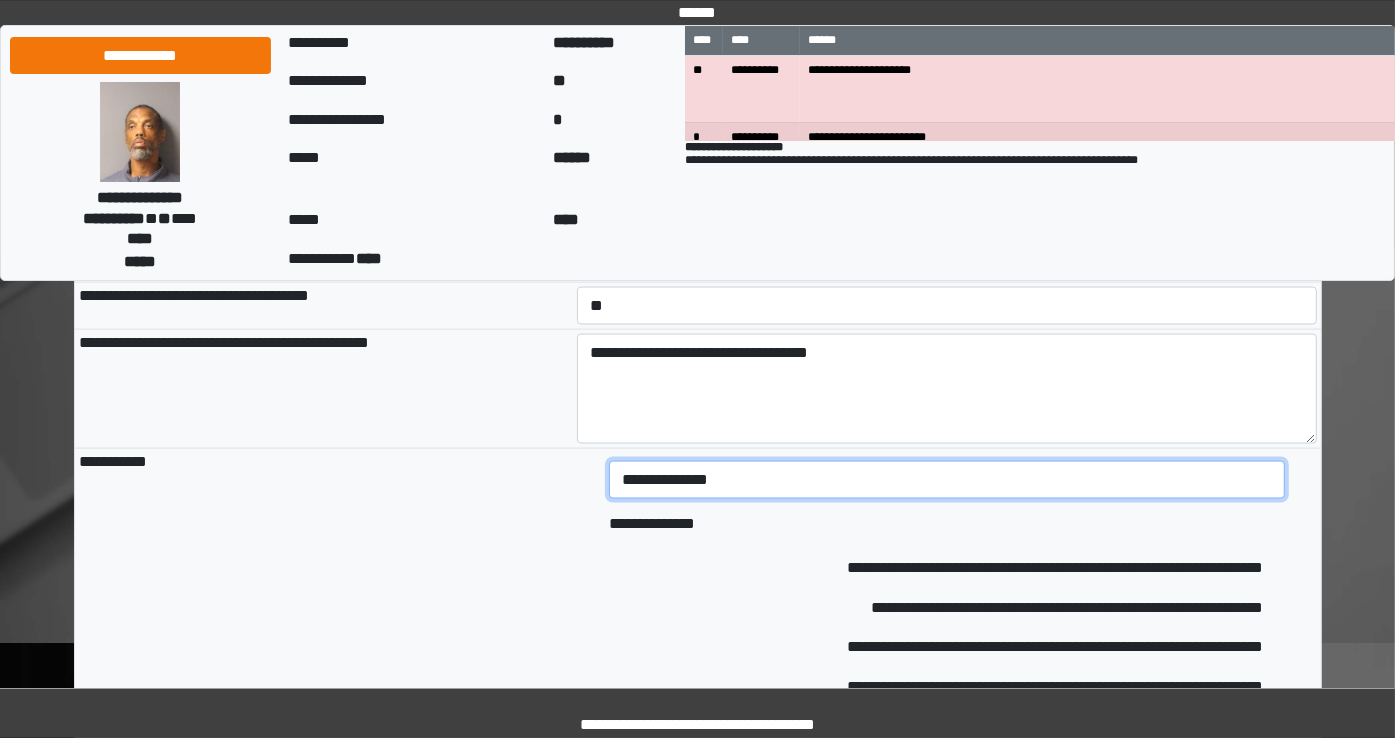 scroll, scrollTop: 2797, scrollLeft: 0, axis: vertical 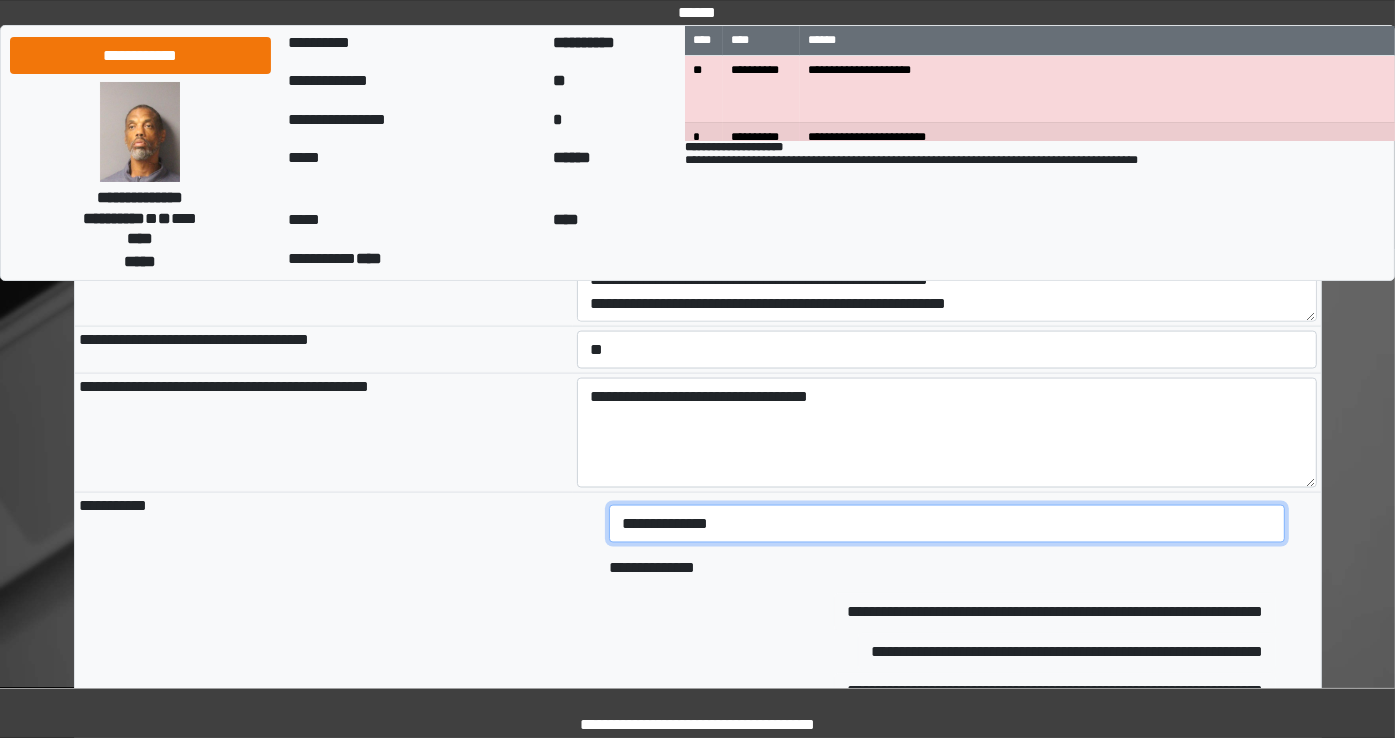 click on "**********" at bounding box center (947, 524) 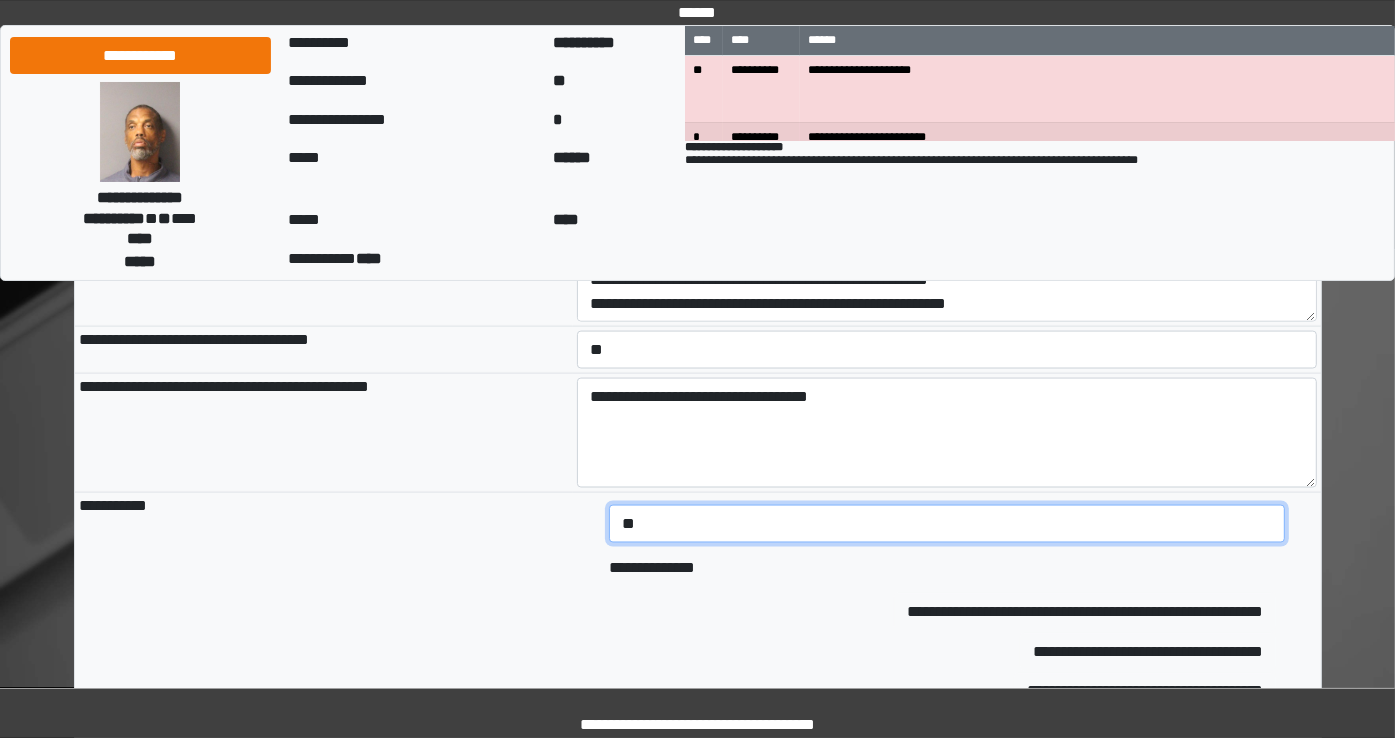 type on "*" 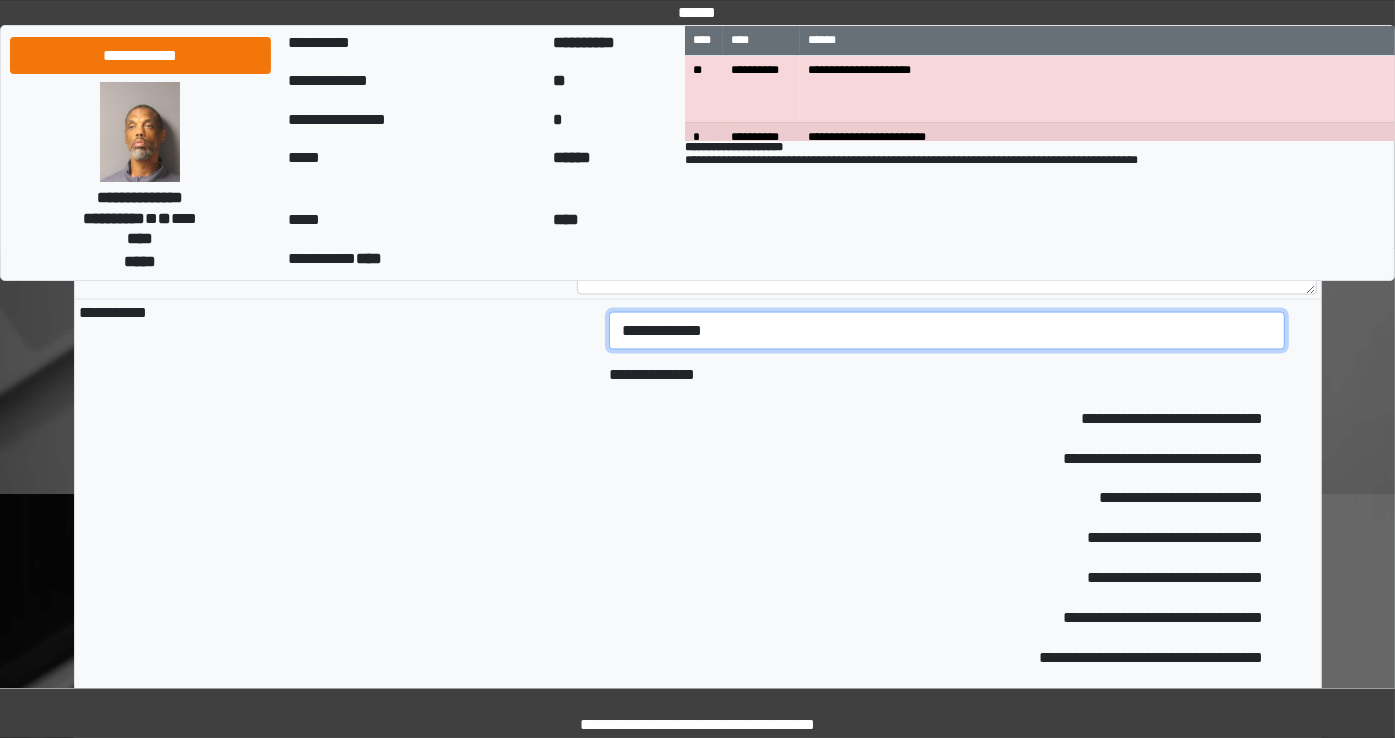 scroll, scrollTop: 3041, scrollLeft: 0, axis: vertical 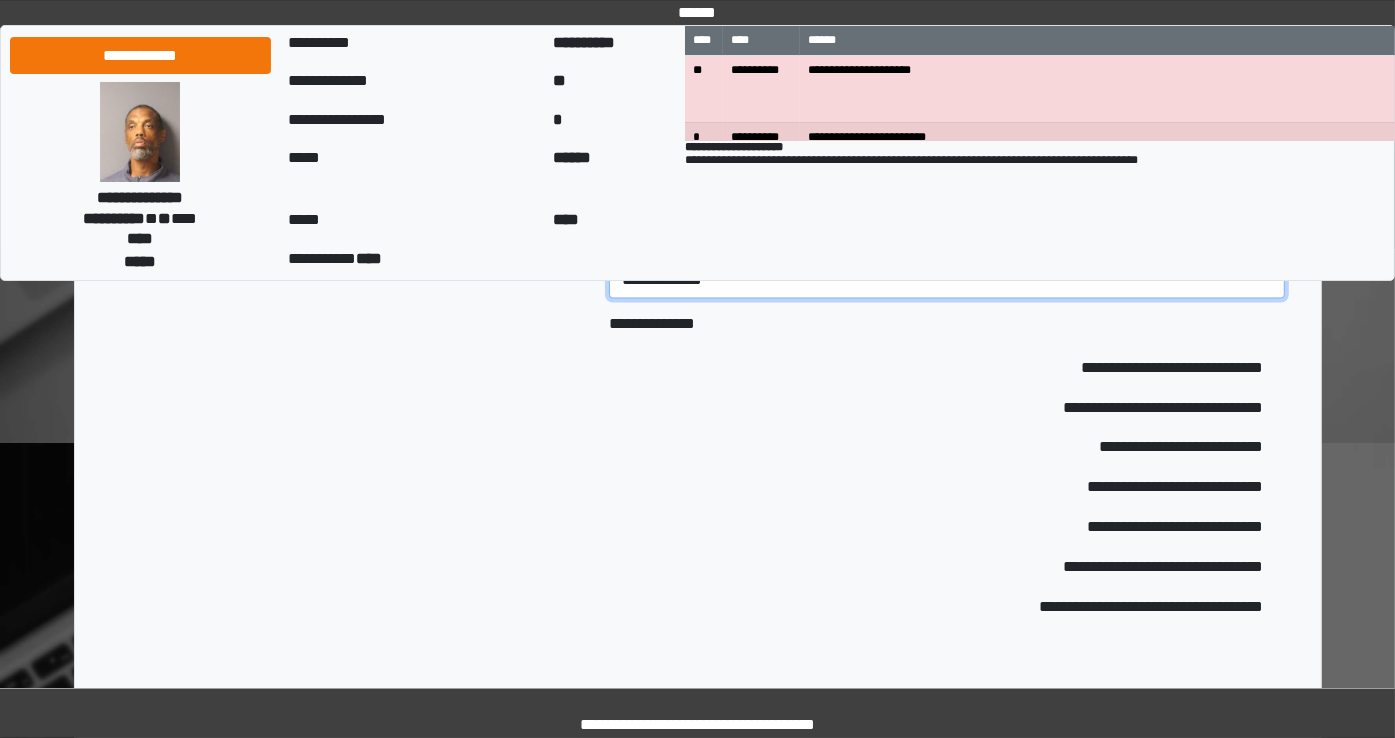 type on "**********" 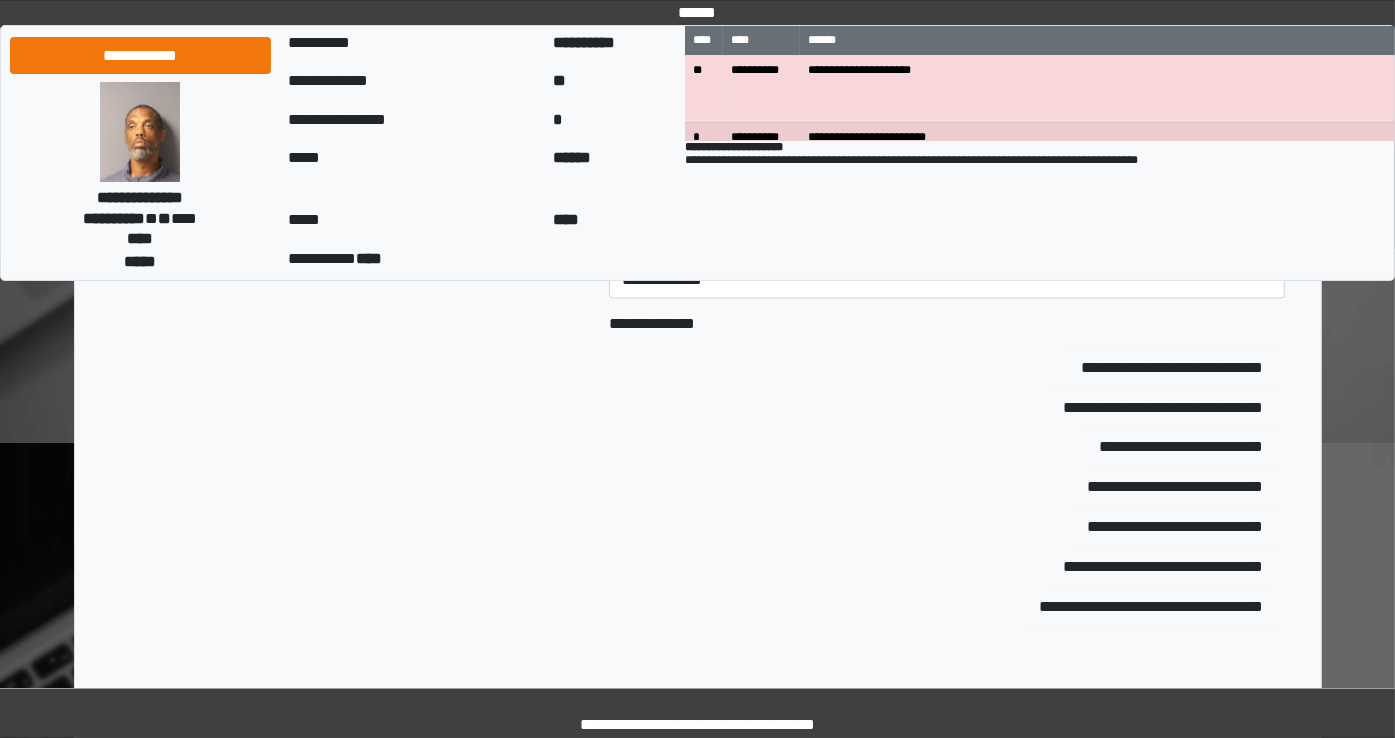 drag, startPoint x: 672, startPoint y: 521, endPoint x: 983, endPoint y: 604, distance: 321.88507 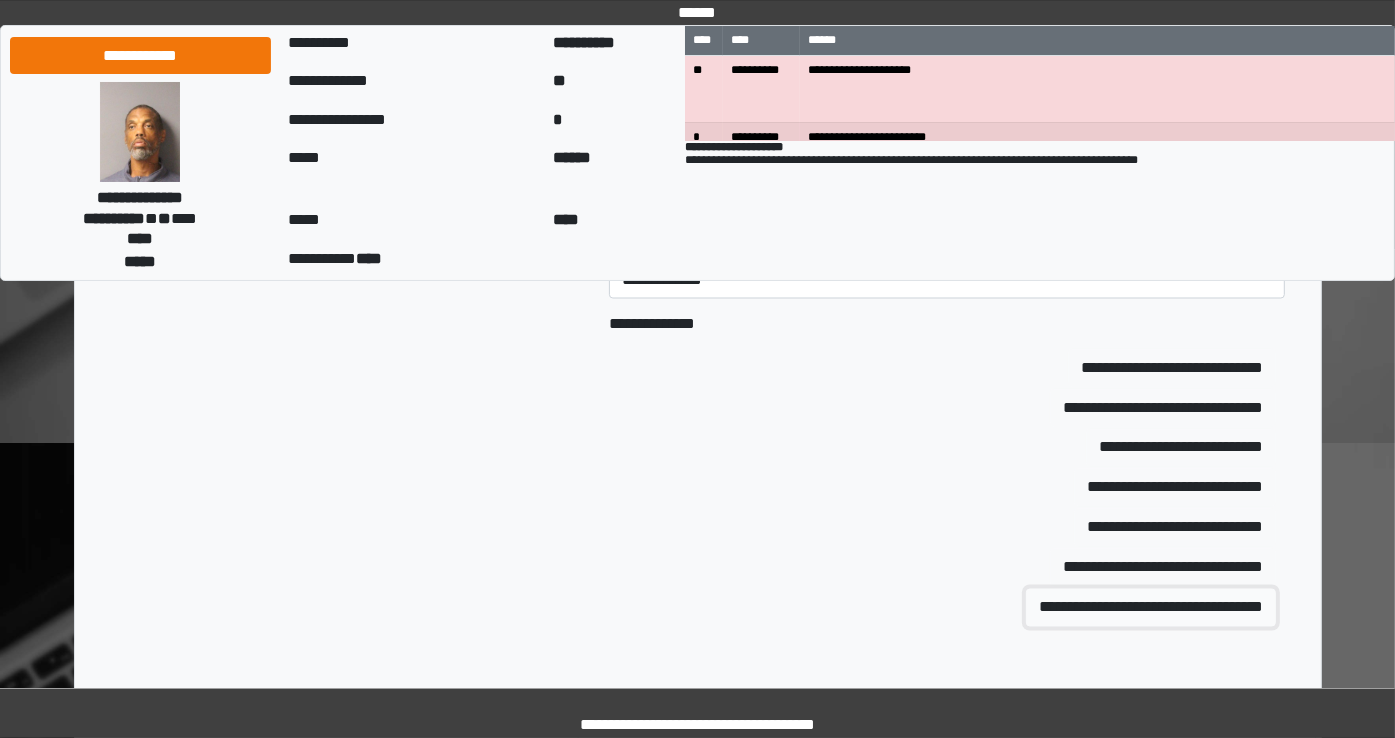 click on "**********" at bounding box center (1151, 608) 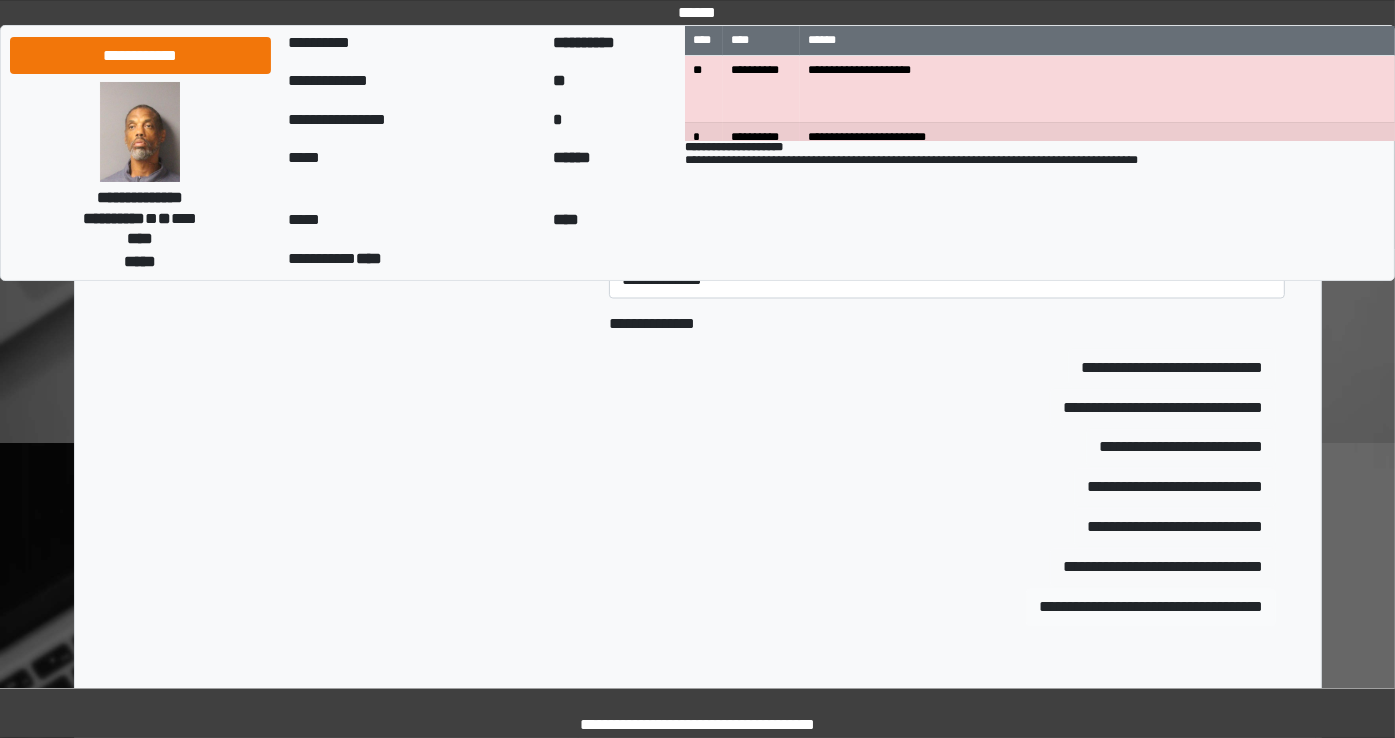 type 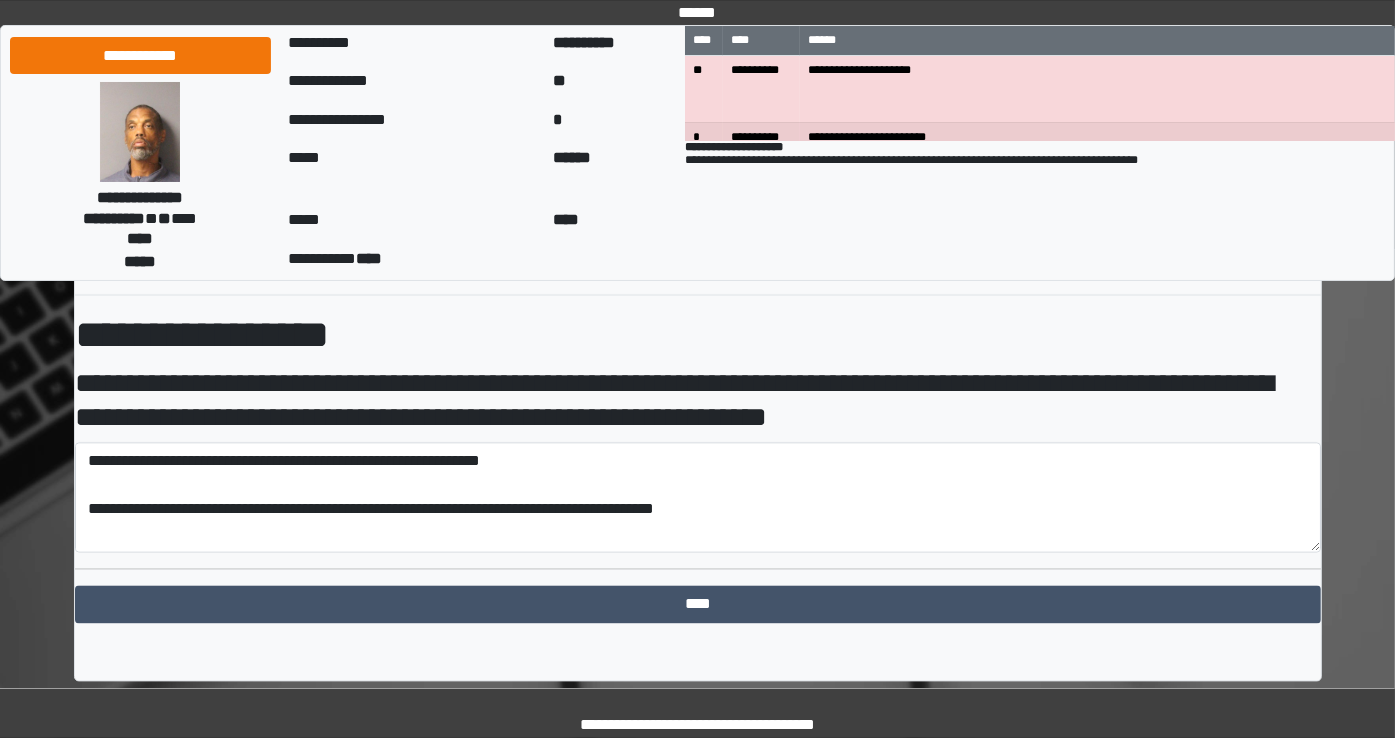 scroll, scrollTop: 3508, scrollLeft: 0, axis: vertical 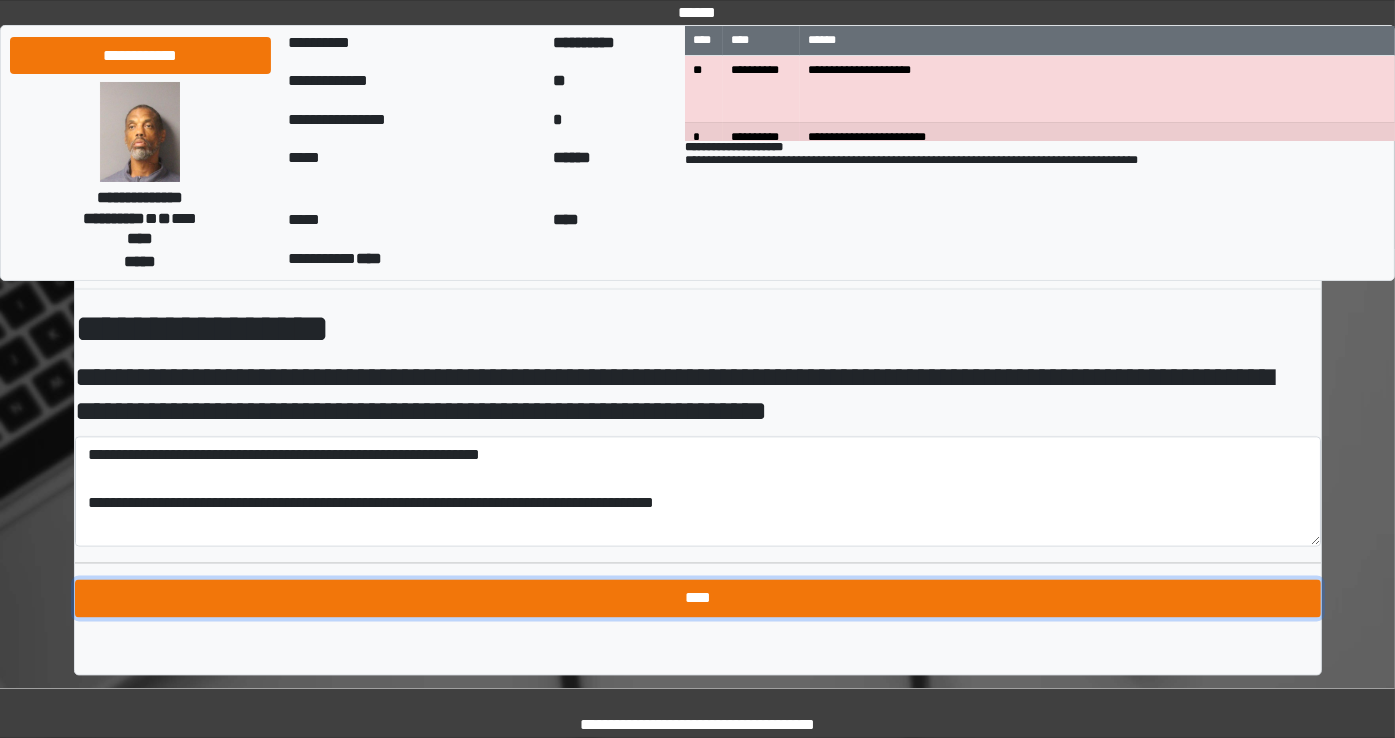 click on "****" at bounding box center [698, 598] 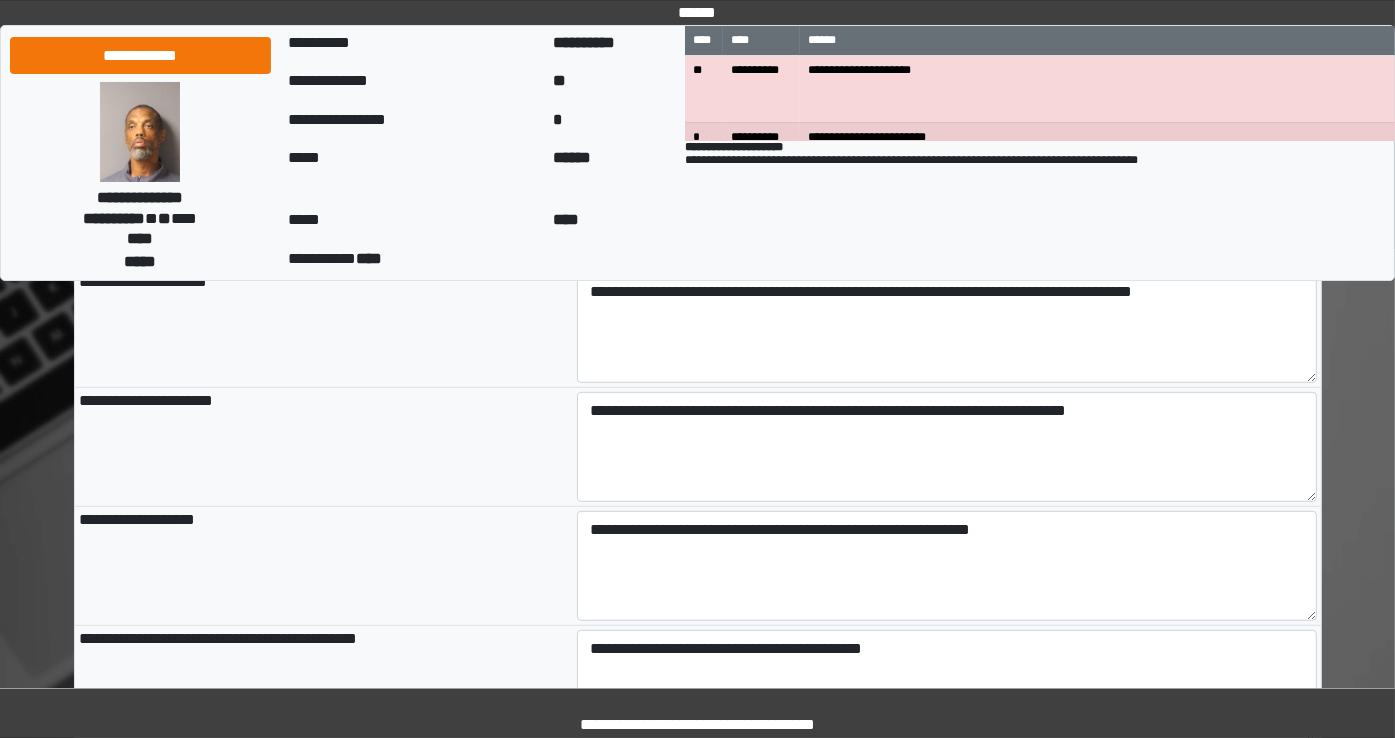 scroll, scrollTop: 93, scrollLeft: 0, axis: vertical 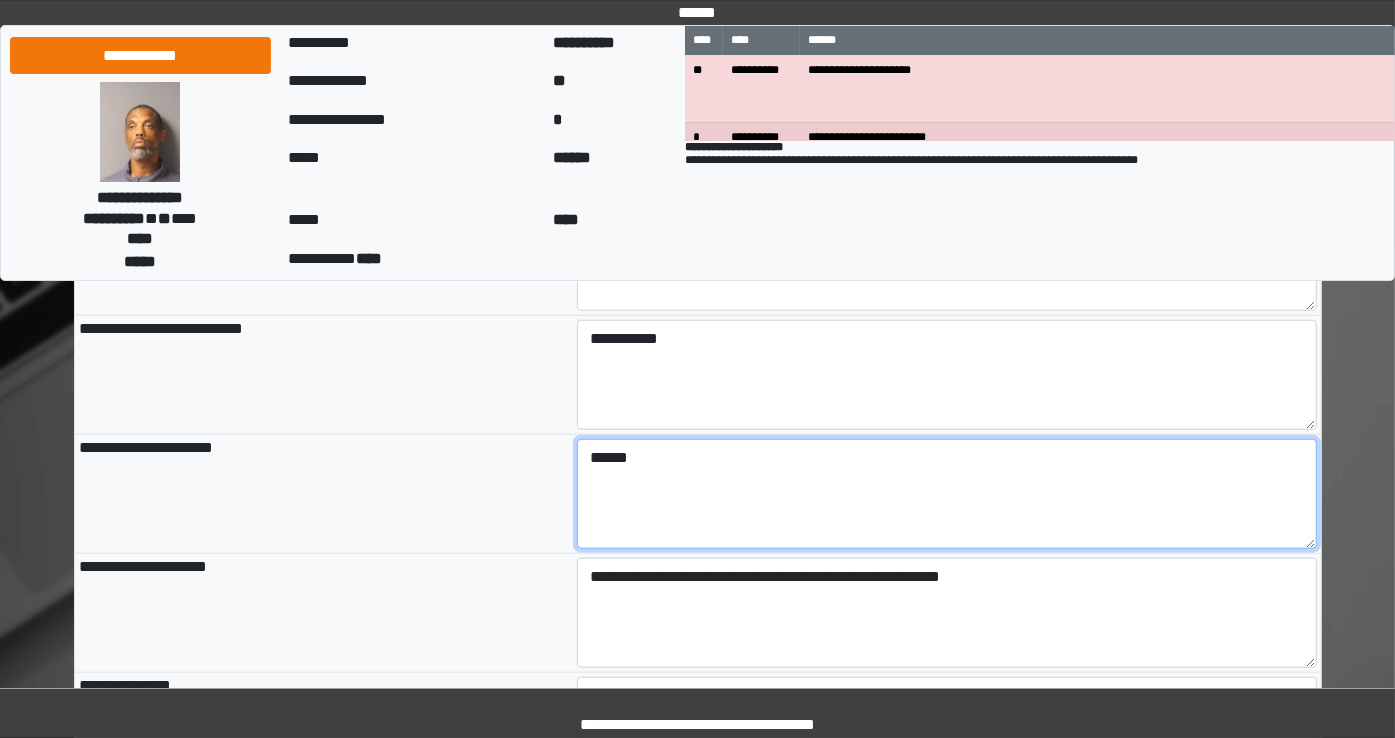click on "******" at bounding box center (947, 494) 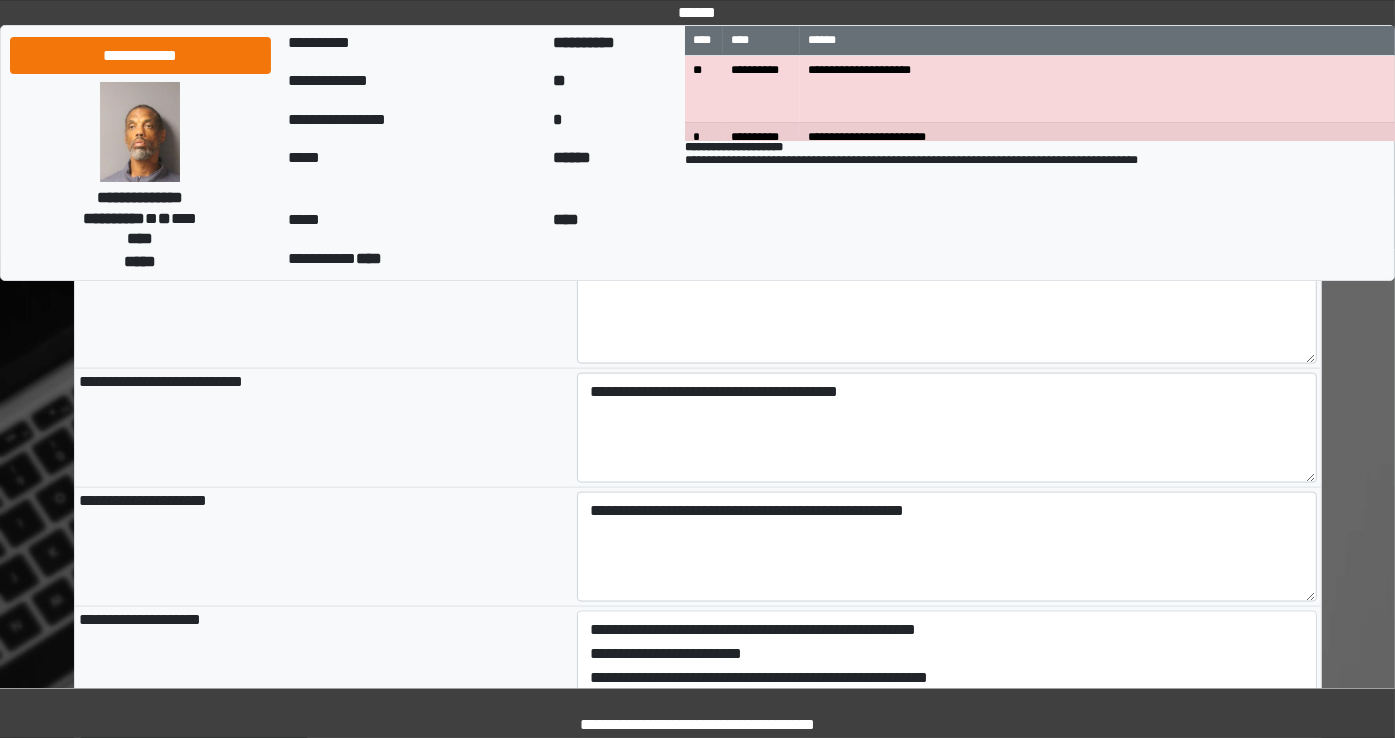 scroll, scrollTop: 2386, scrollLeft: 0, axis: vertical 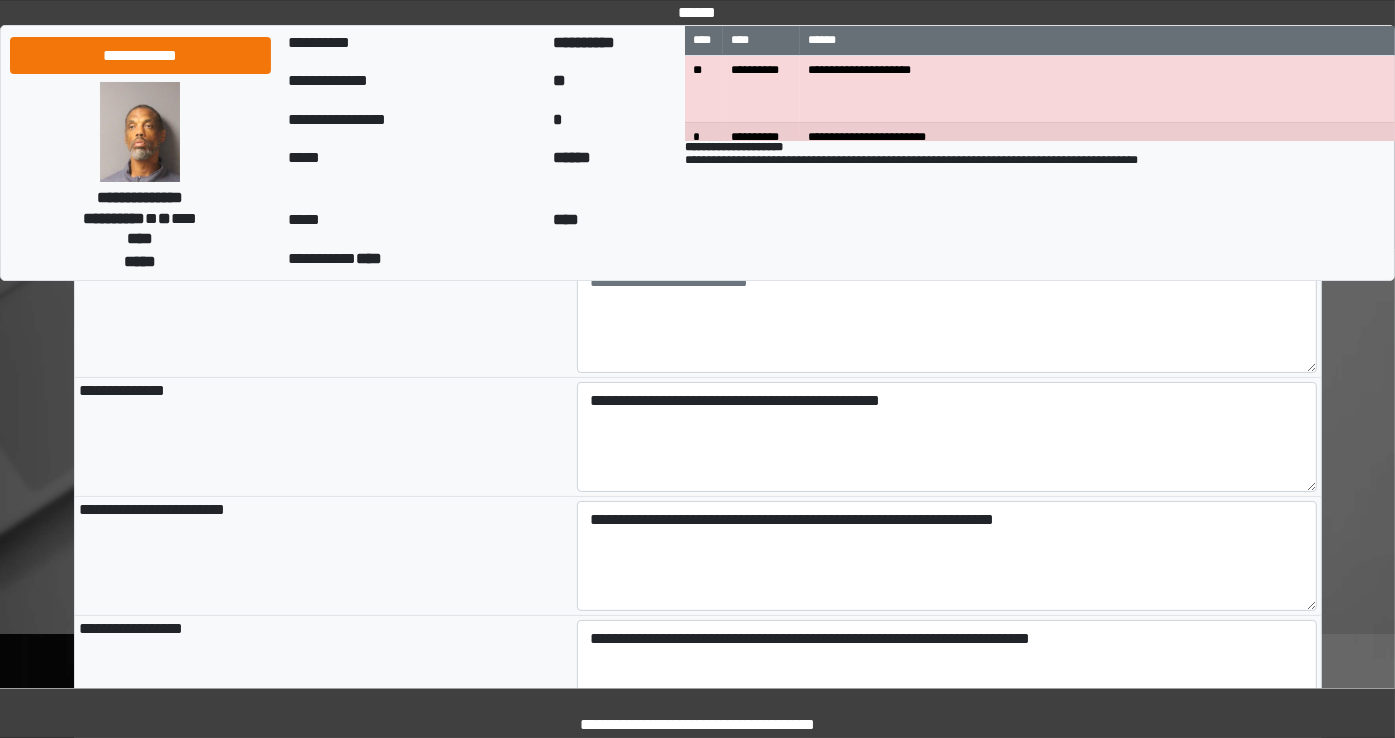 click on "**********" at bounding box center (697, 1931) 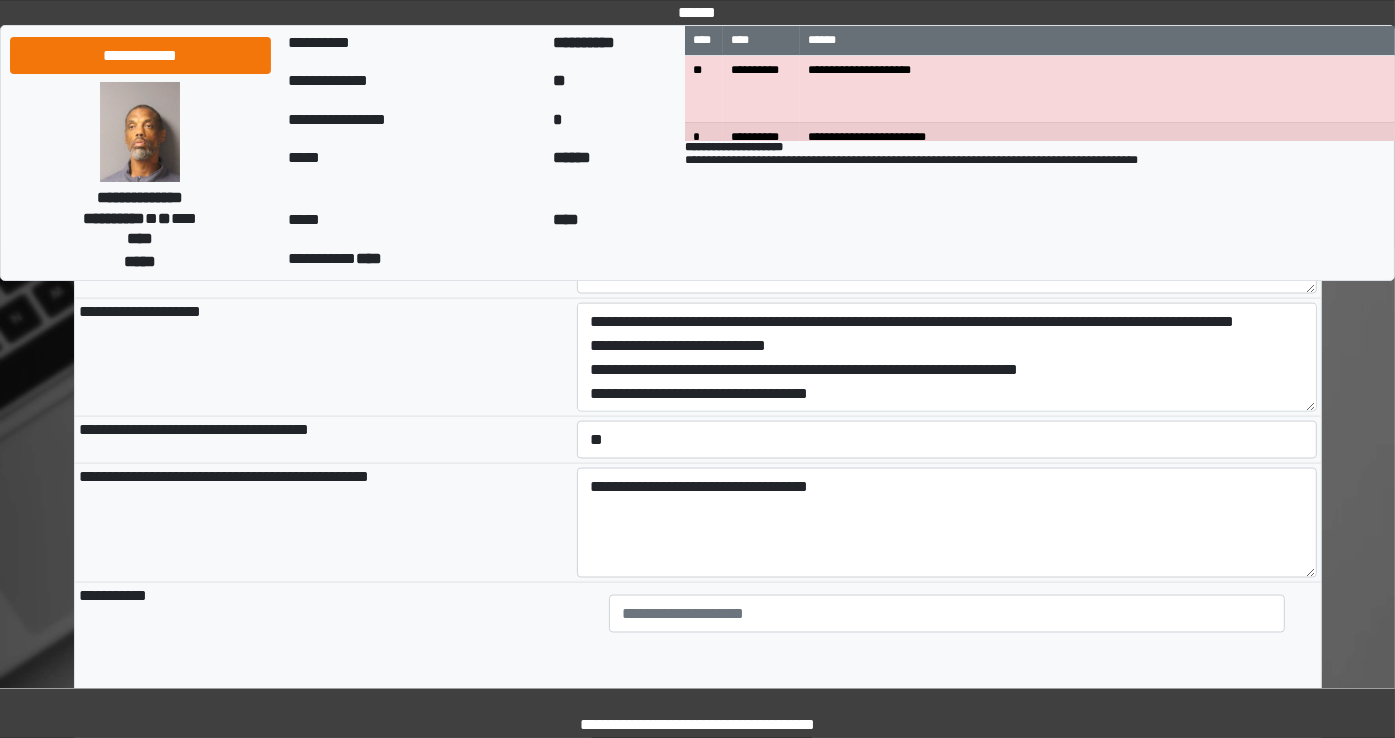 scroll, scrollTop: 2708, scrollLeft: 0, axis: vertical 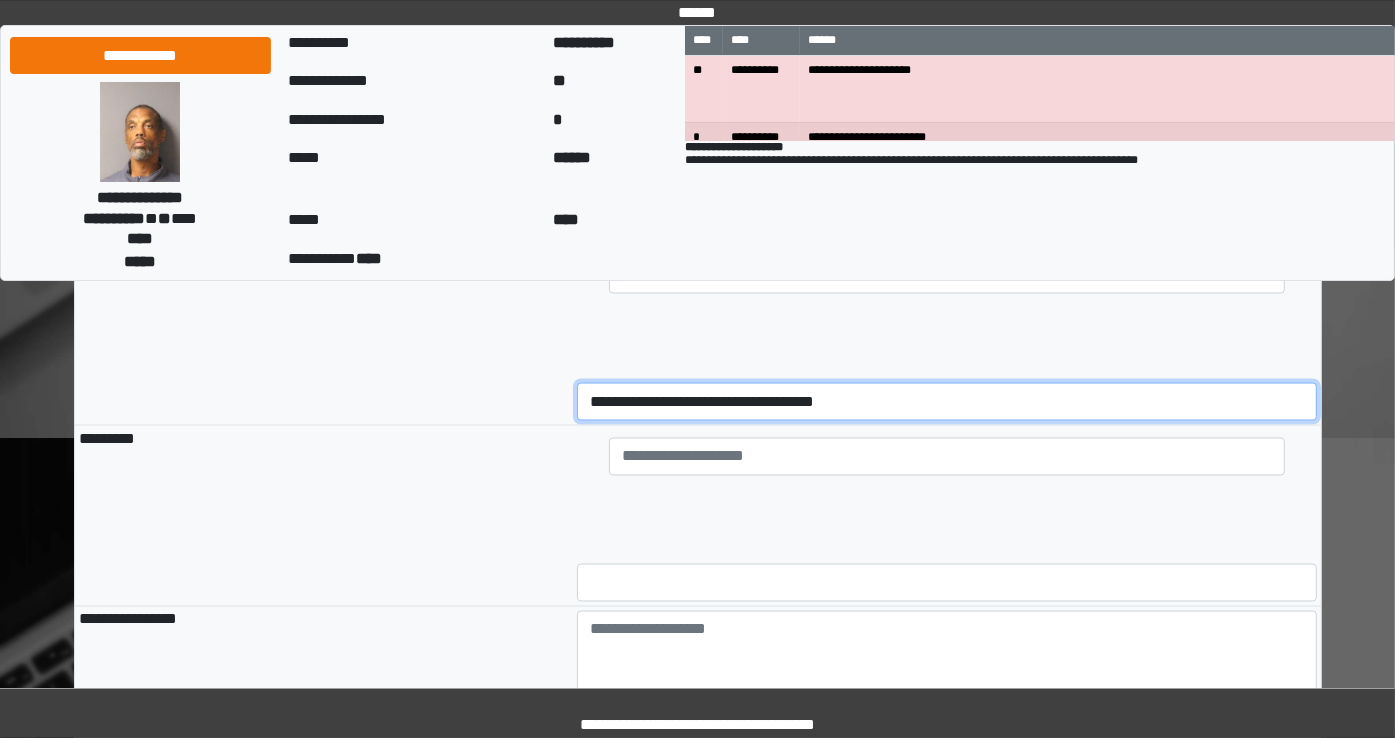 click on "**********" at bounding box center (947, 402) 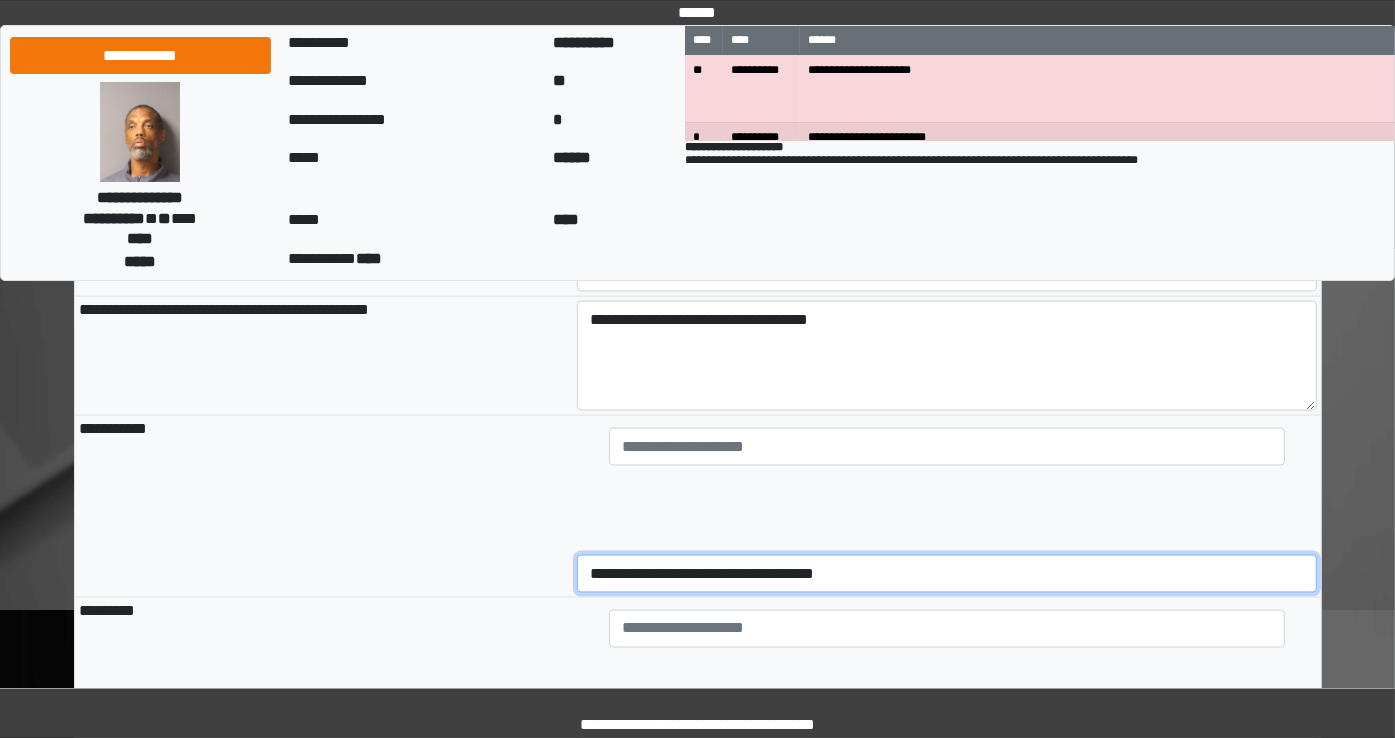 scroll, scrollTop: 2872, scrollLeft: 0, axis: vertical 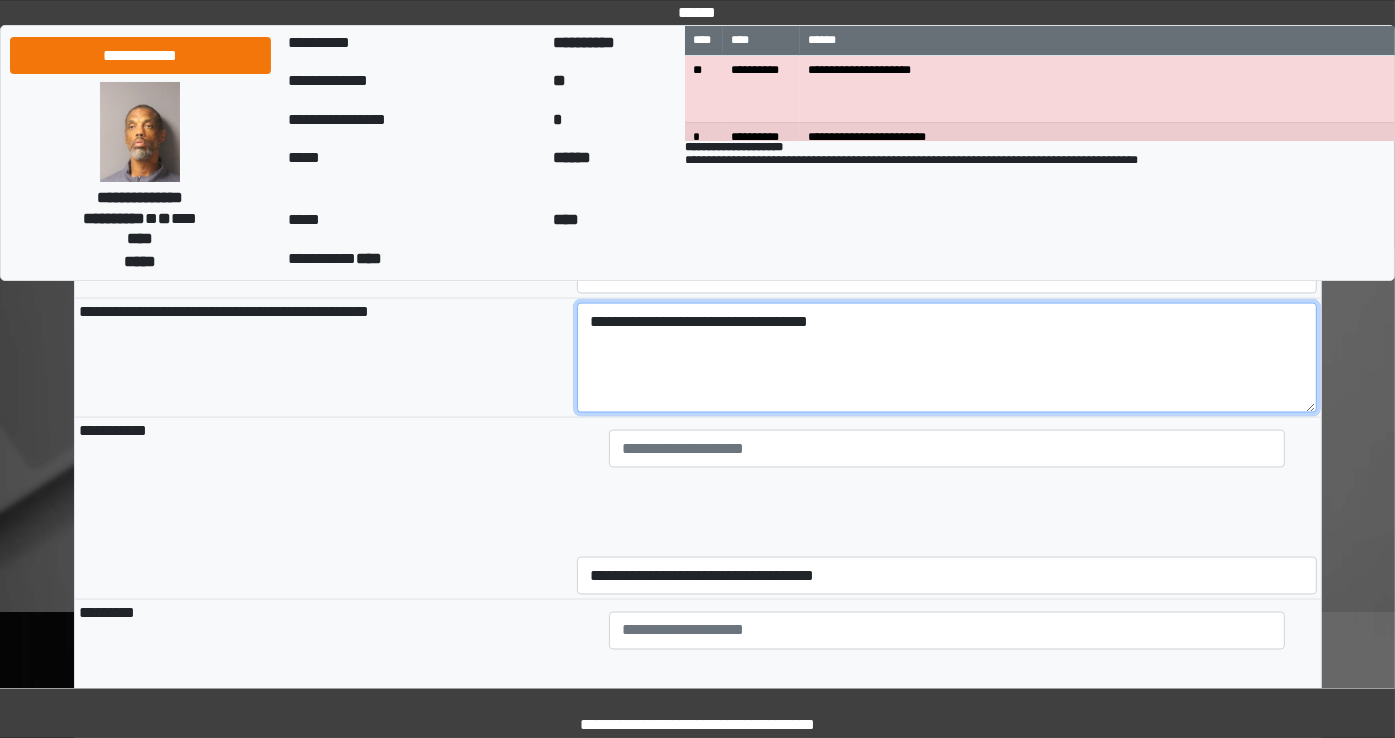 drag, startPoint x: 845, startPoint y: 309, endPoint x: 729, endPoint y: 305, distance: 116.06895 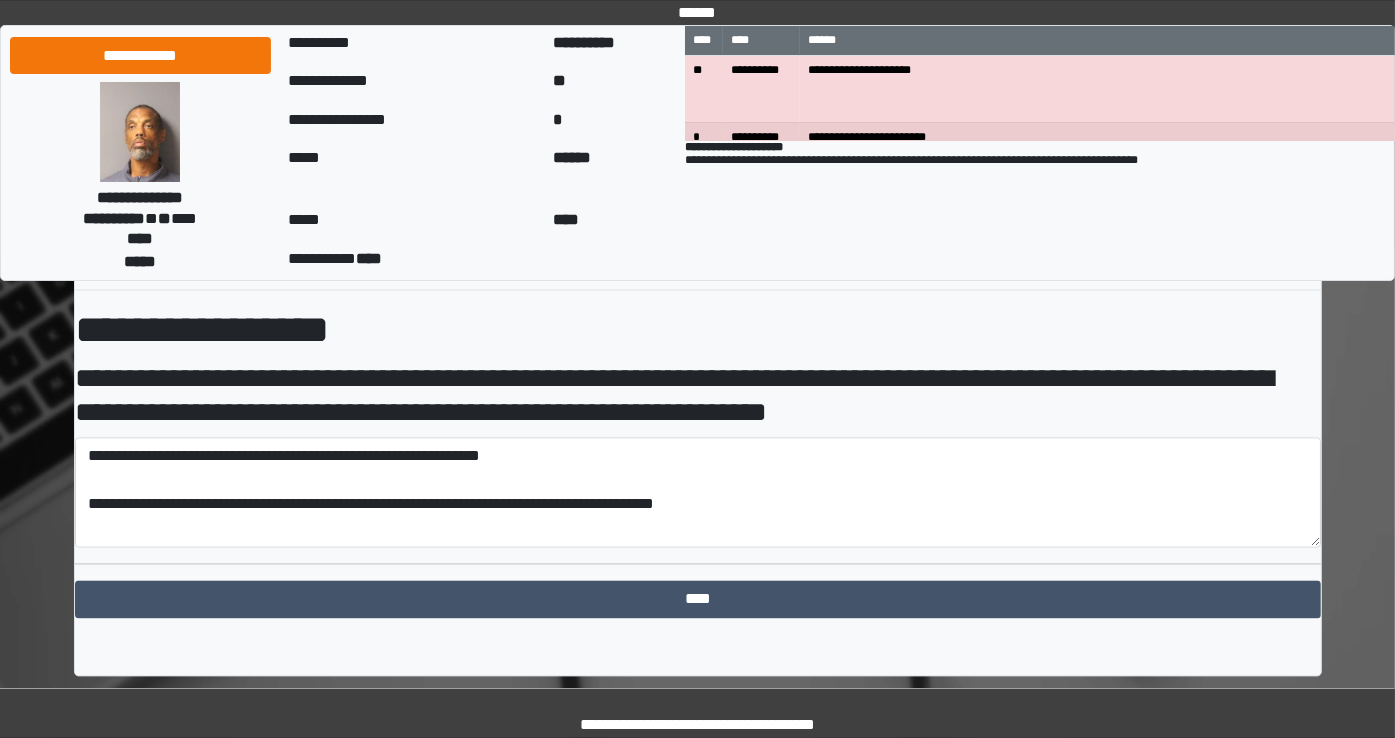 scroll, scrollTop: 3505, scrollLeft: 0, axis: vertical 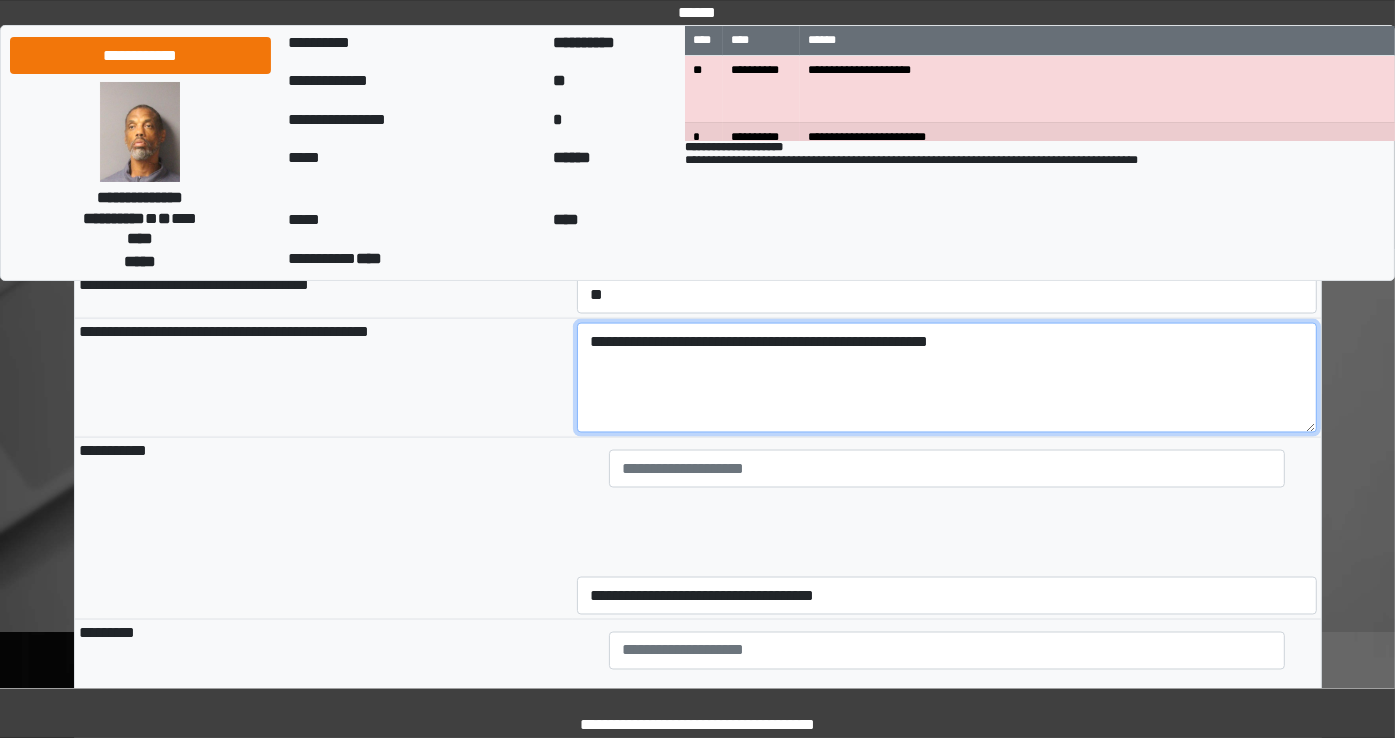 type on "**********" 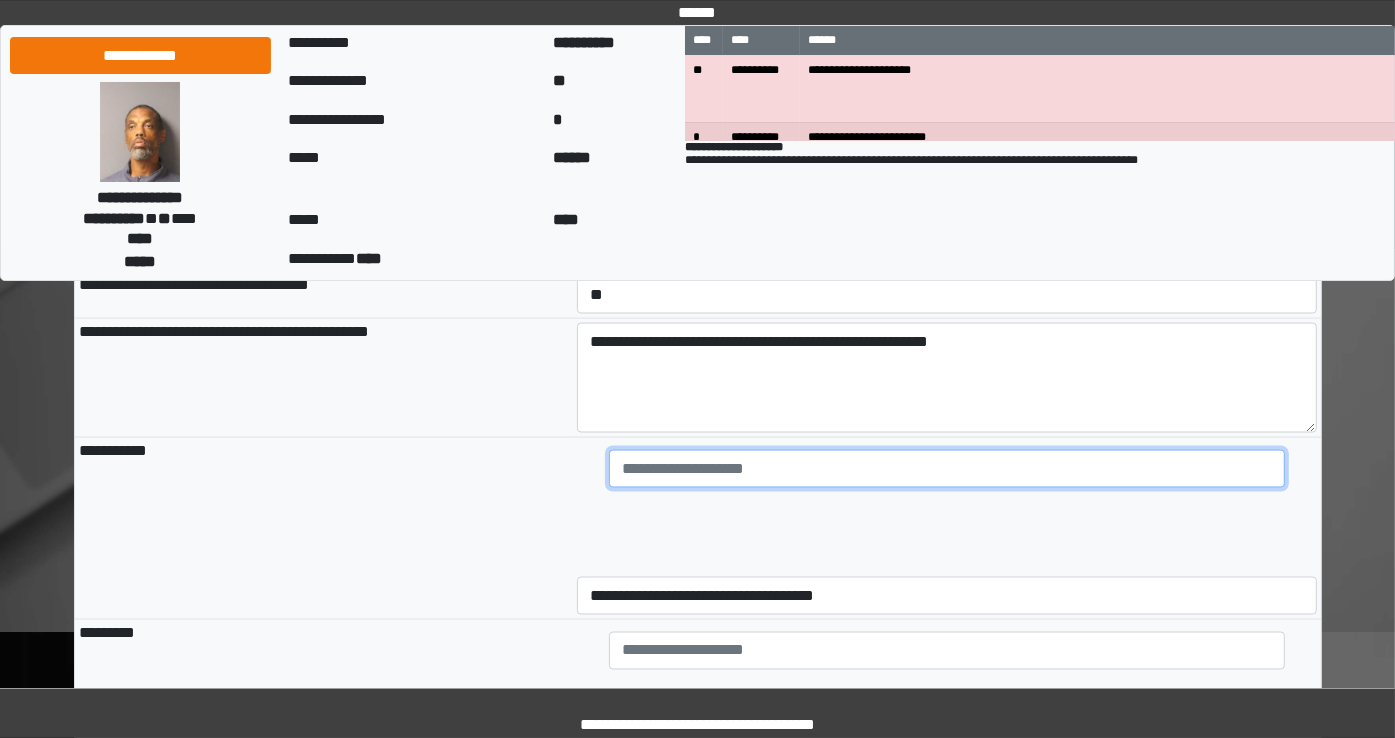 type on "**********" 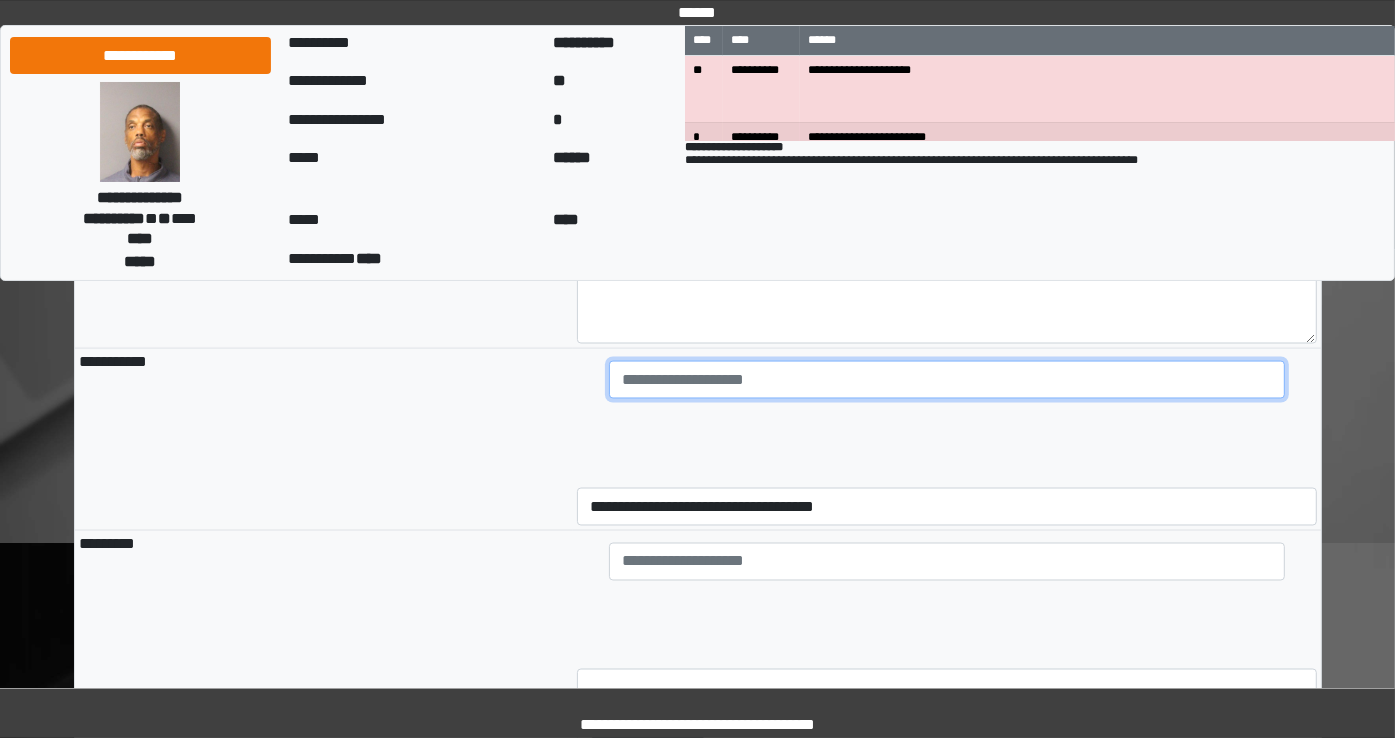 scroll, scrollTop: 2943, scrollLeft: 0, axis: vertical 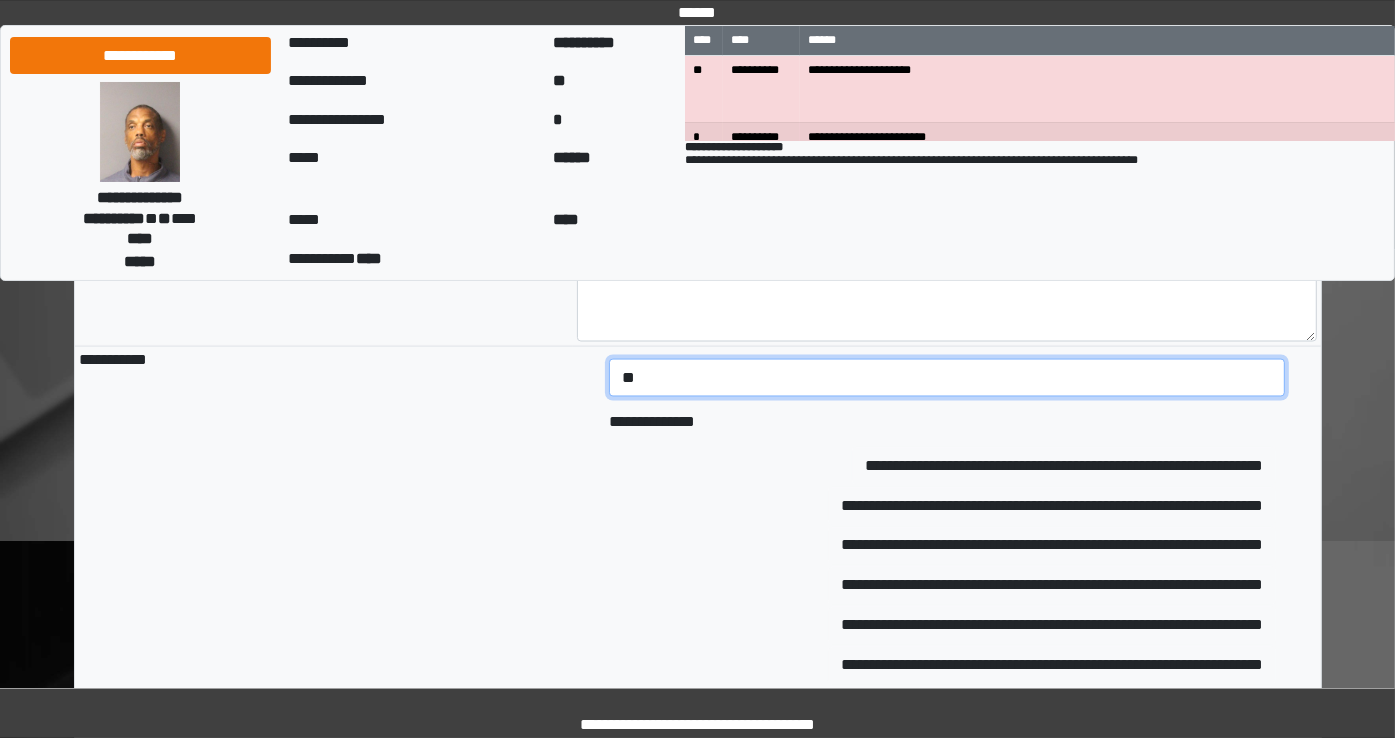 type on "*" 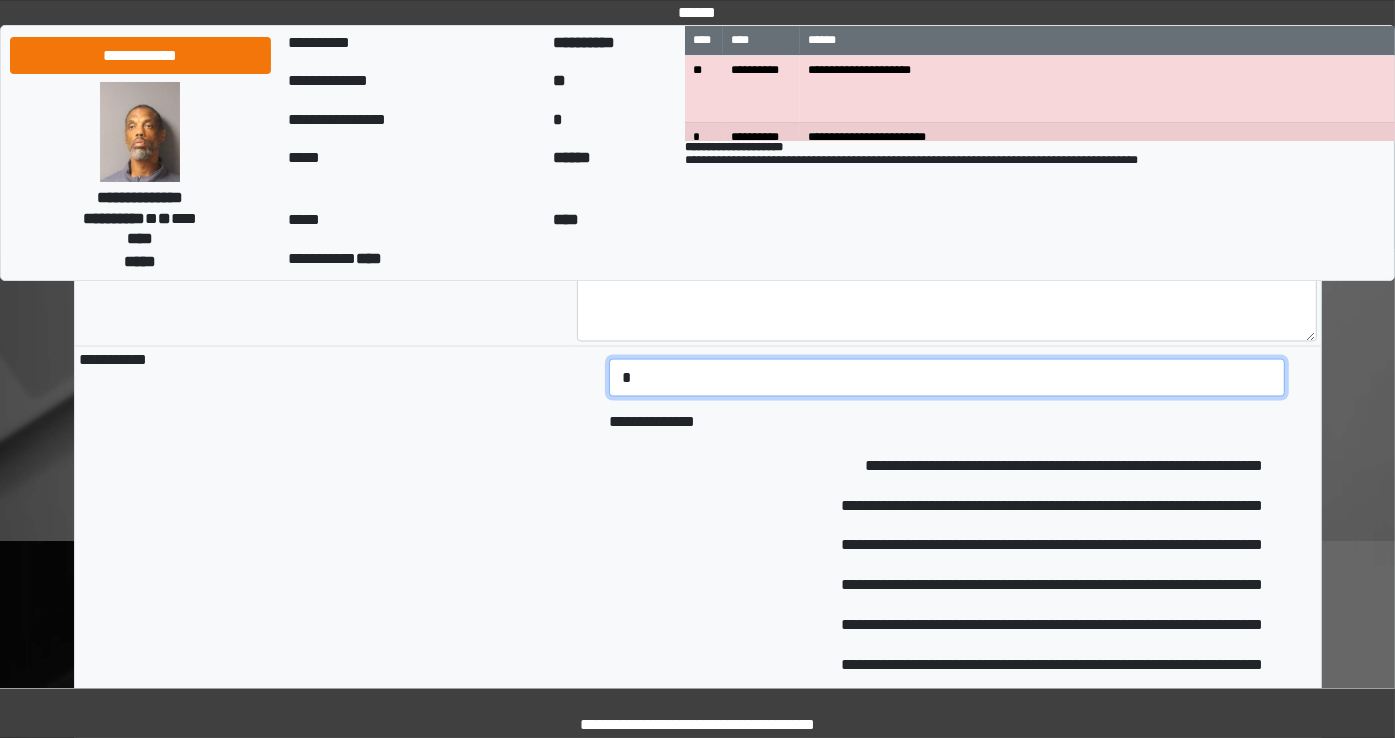 type 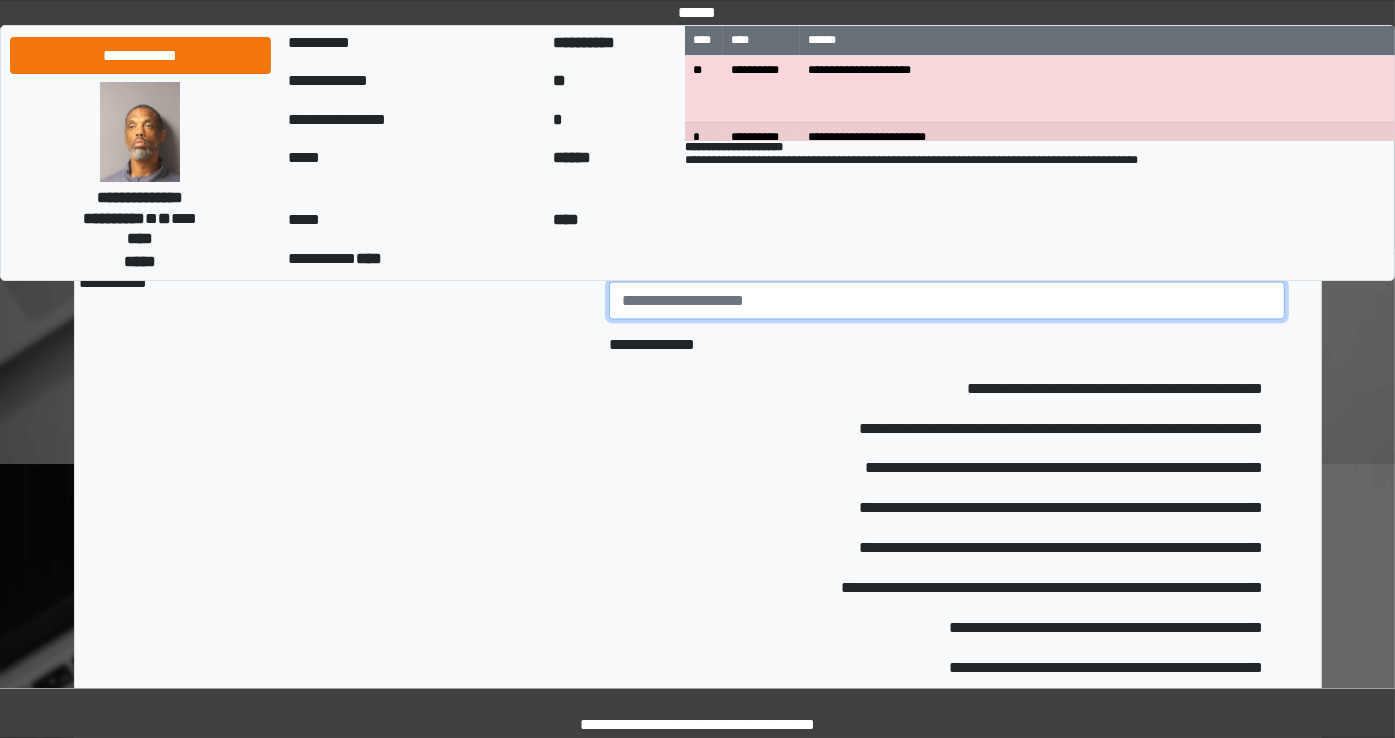 scroll, scrollTop: 3019, scrollLeft: 0, axis: vertical 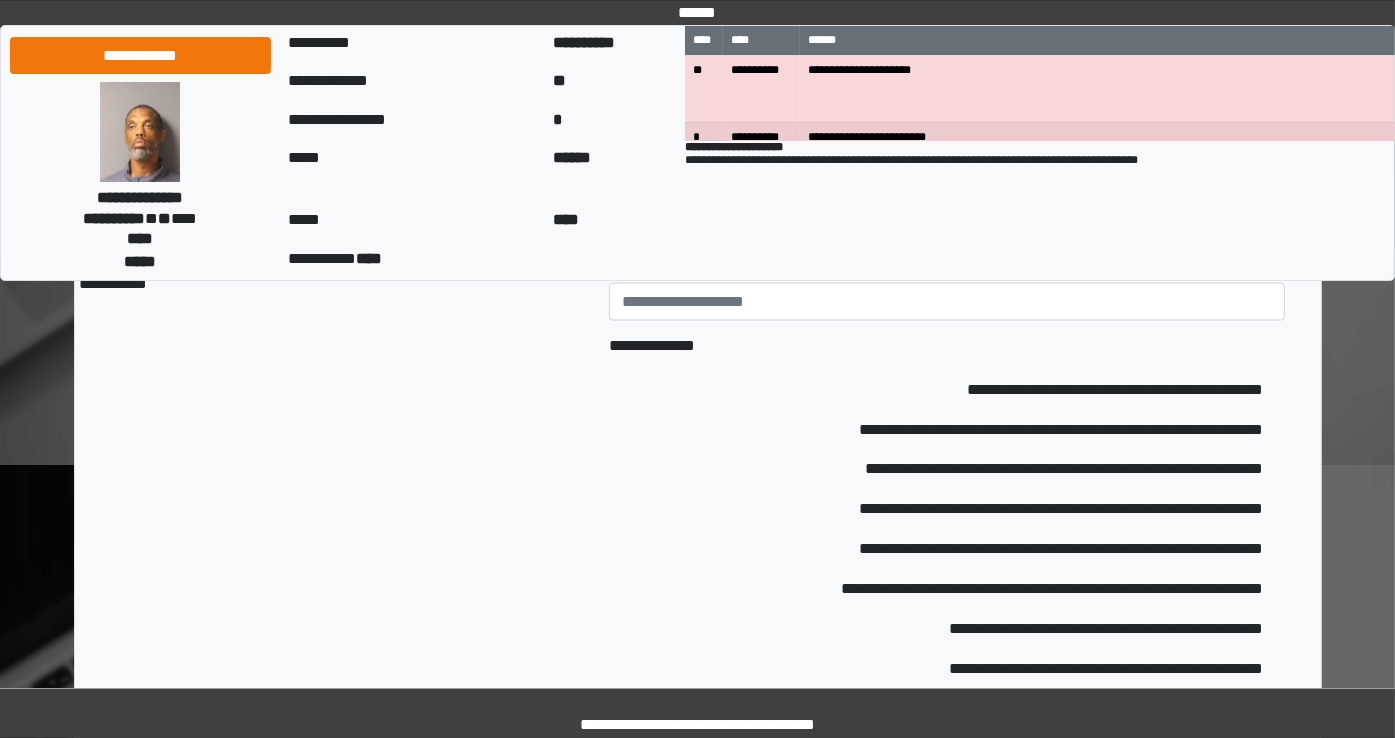 click on "**********" at bounding box center [324, 1369] 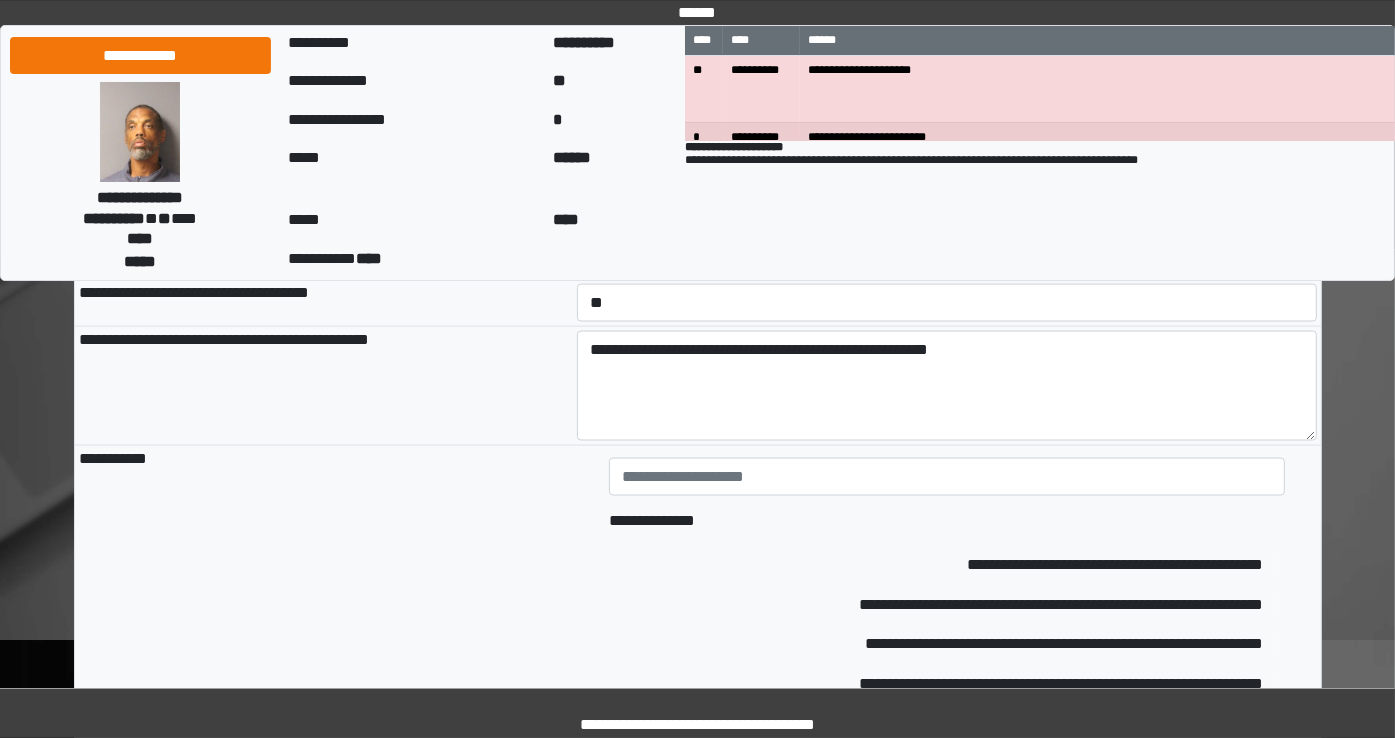 scroll, scrollTop: 2827, scrollLeft: 0, axis: vertical 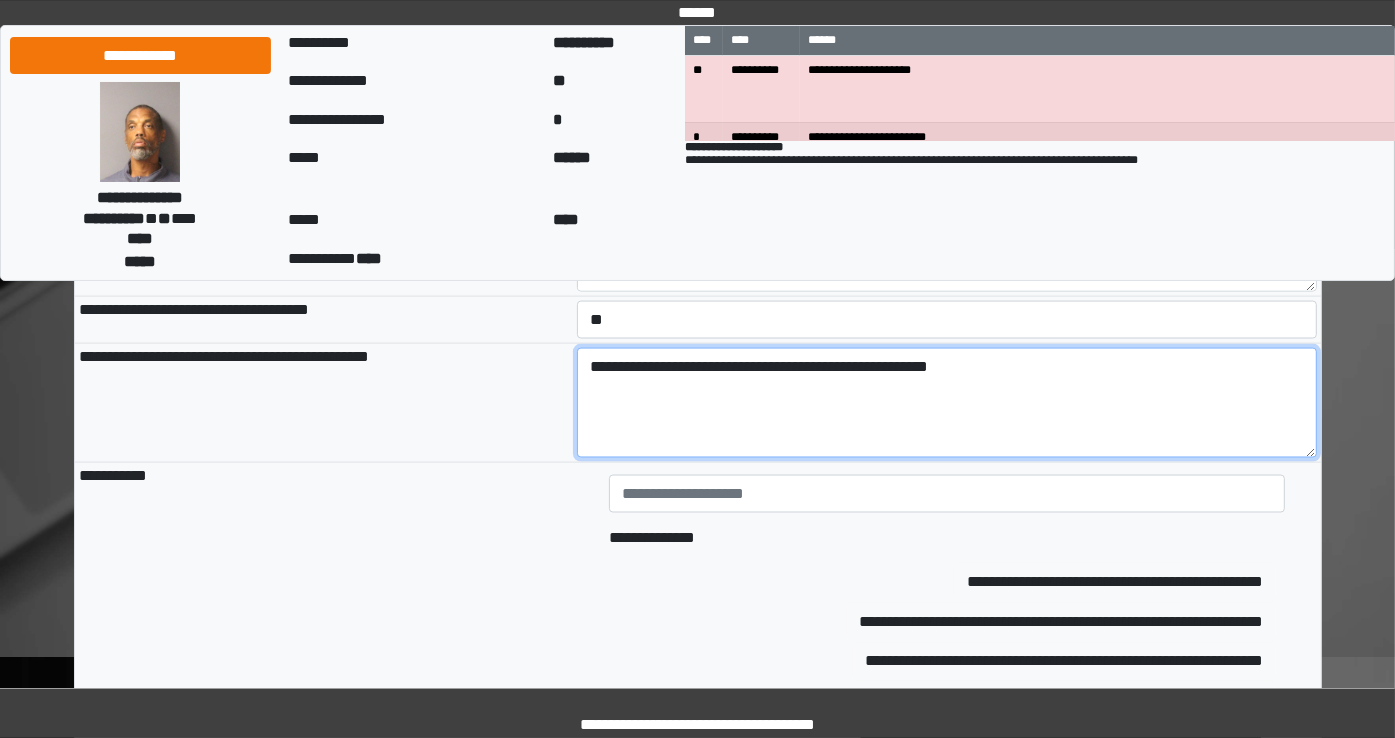 click on "**********" at bounding box center [947, 403] 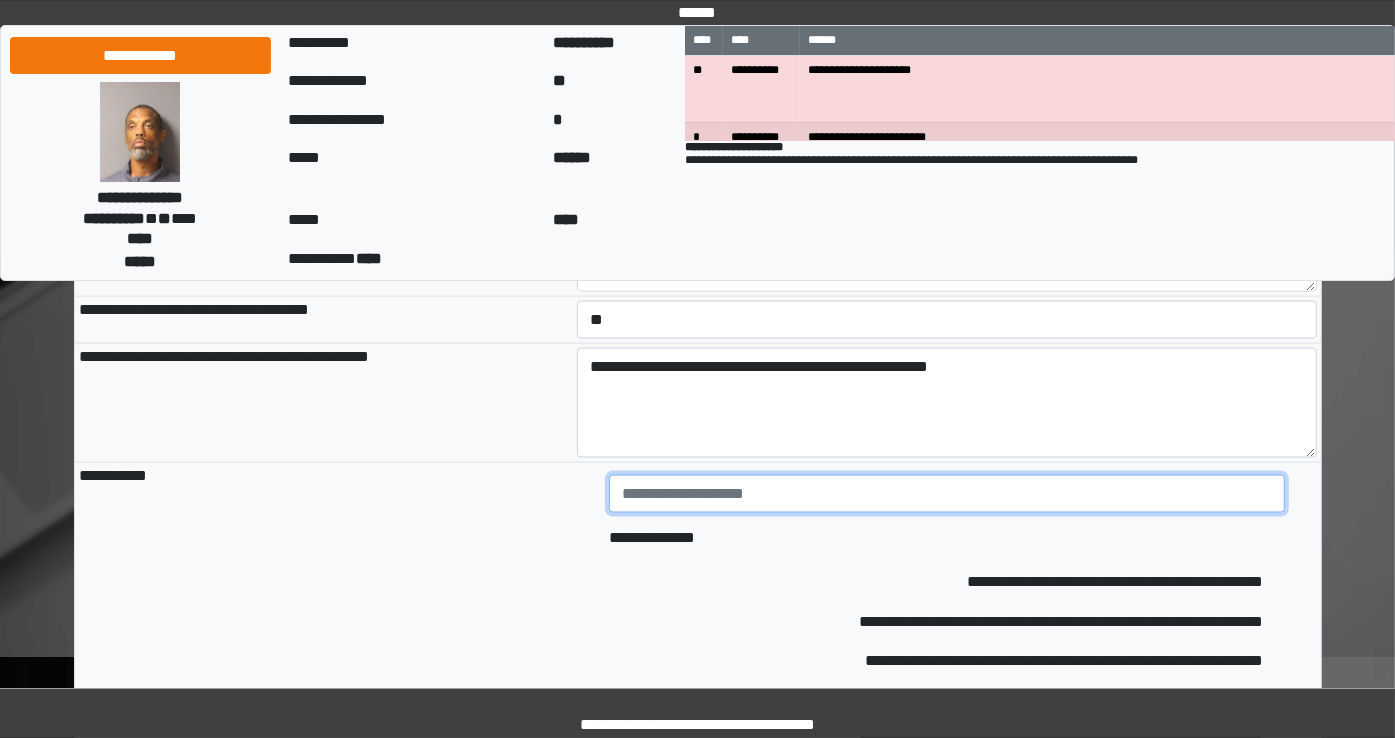click at bounding box center [947, 494] 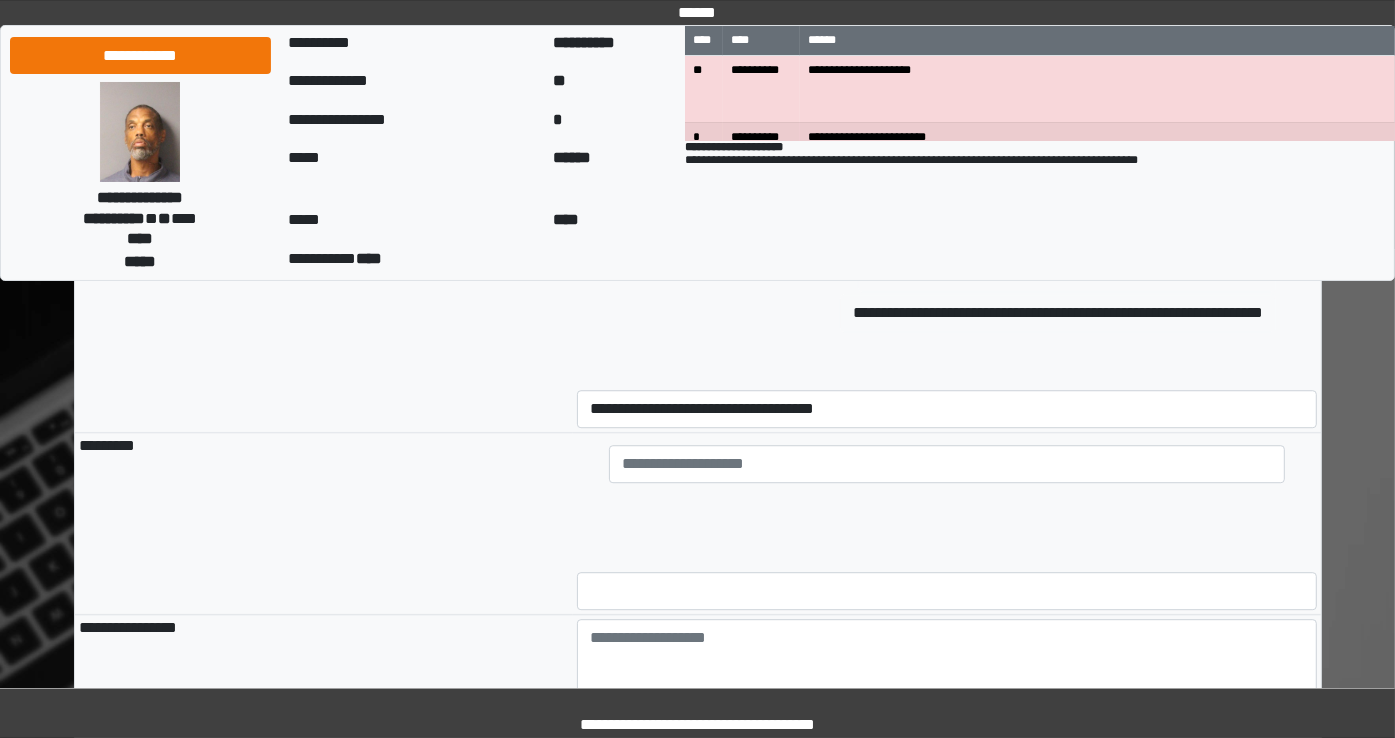 scroll, scrollTop: 5057, scrollLeft: 0, axis: vertical 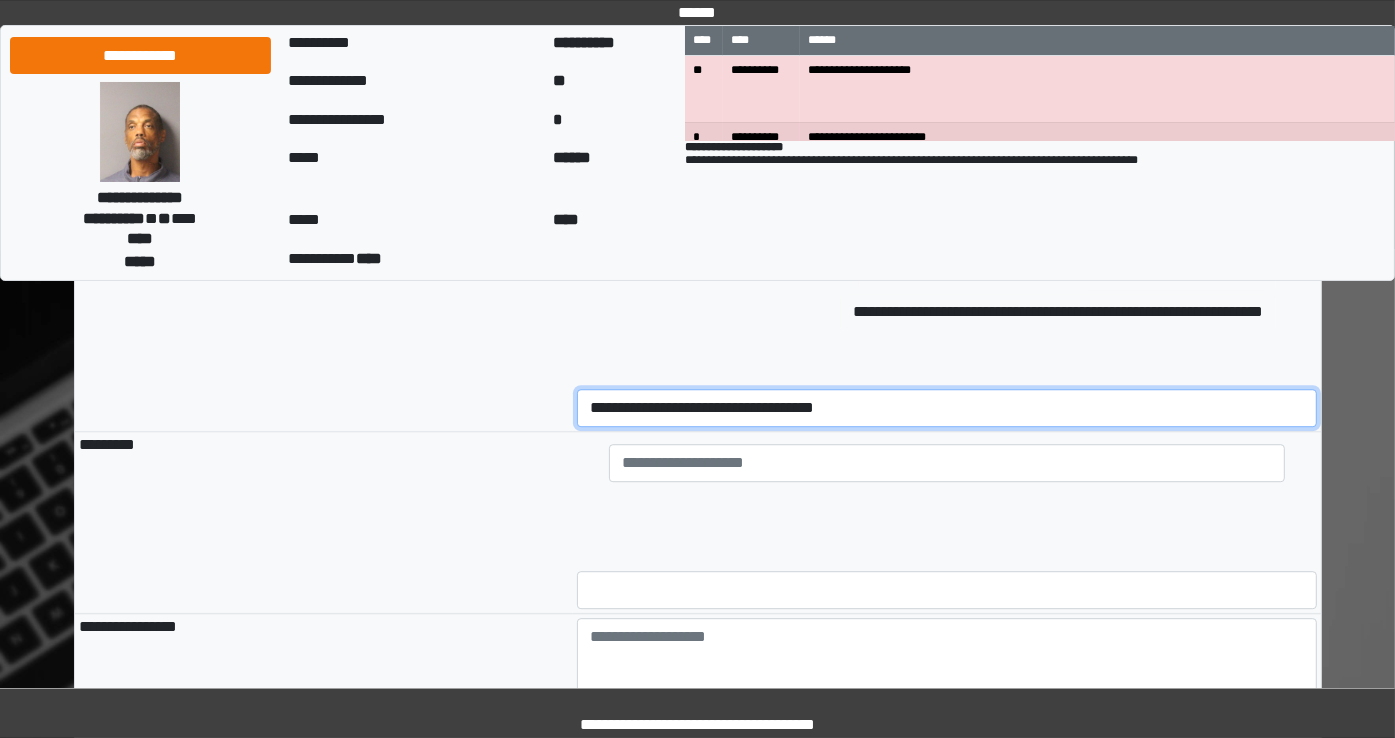 click on "**********" at bounding box center [947, 408] 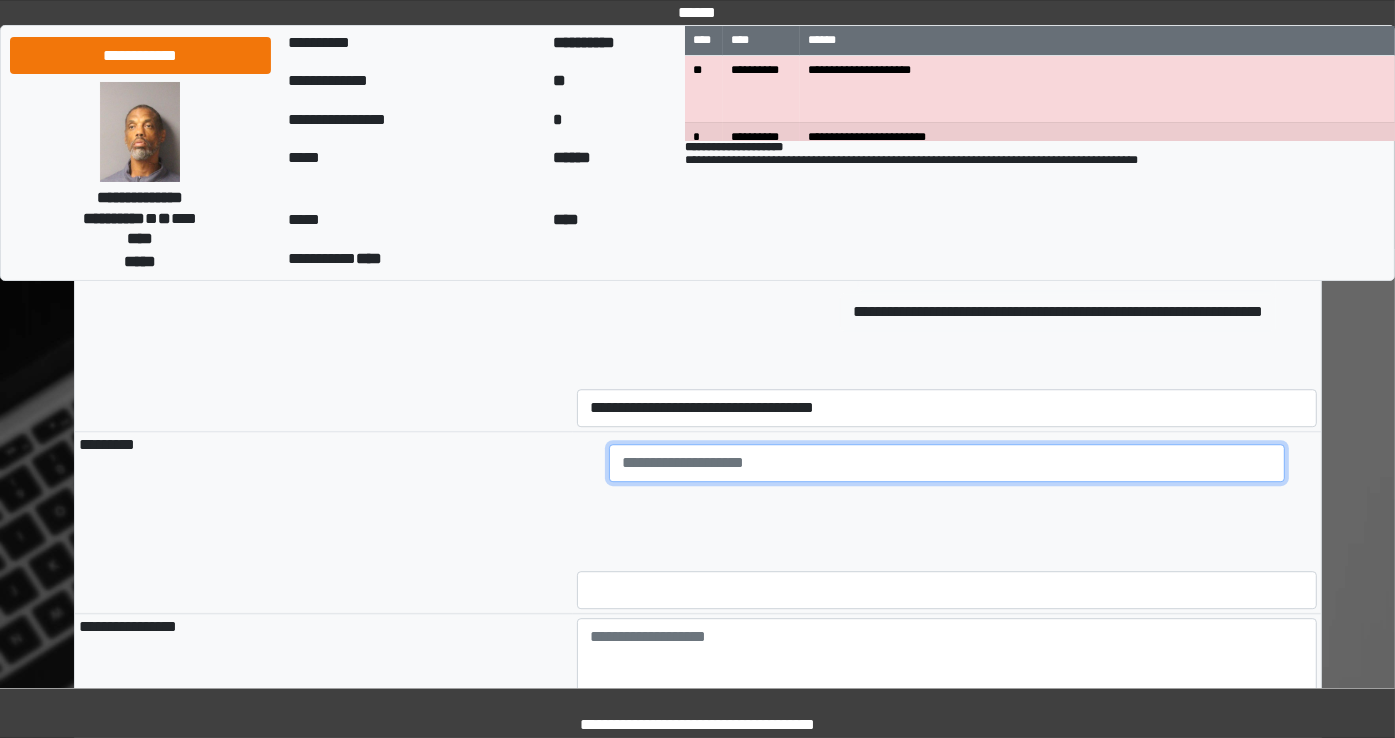 click at bounding box center (947, -1736) 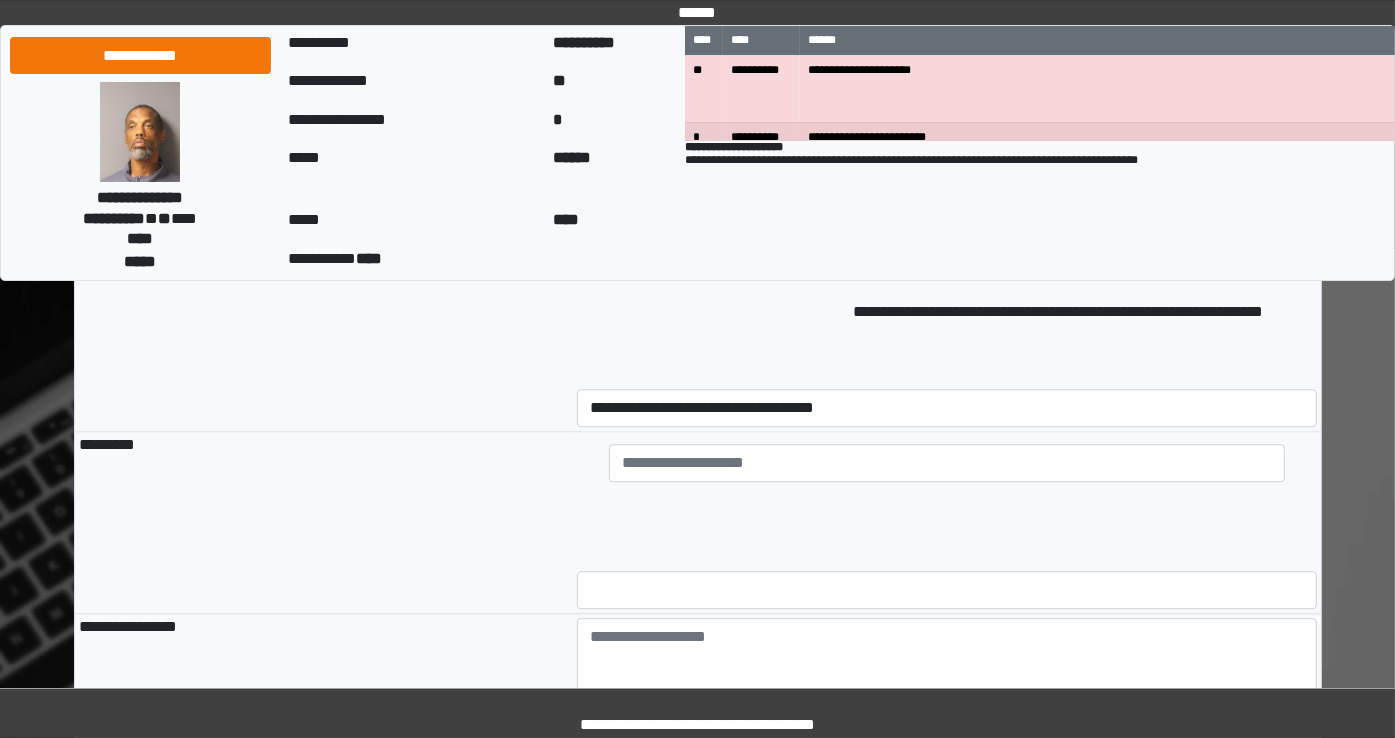 click on "*********" at bounding box center (324, 523) 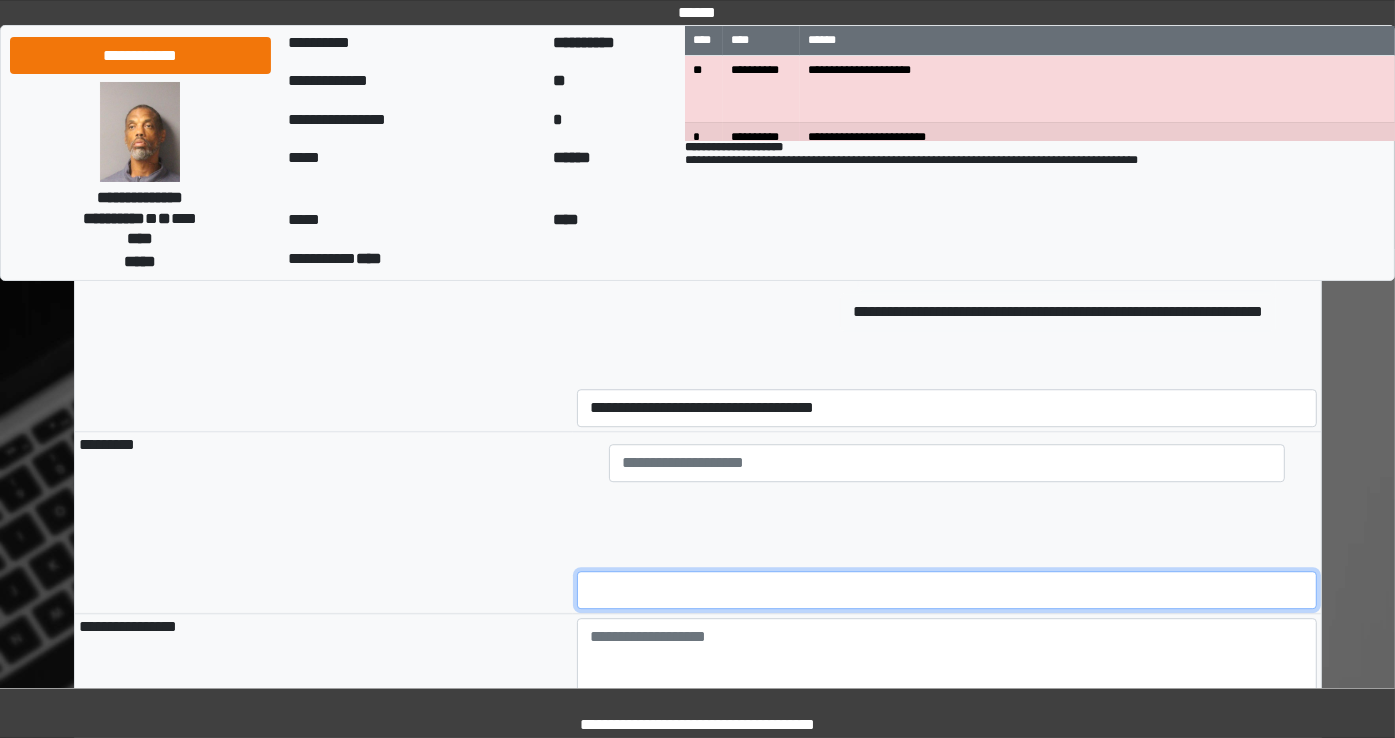 click at bounding box center (947, 590) 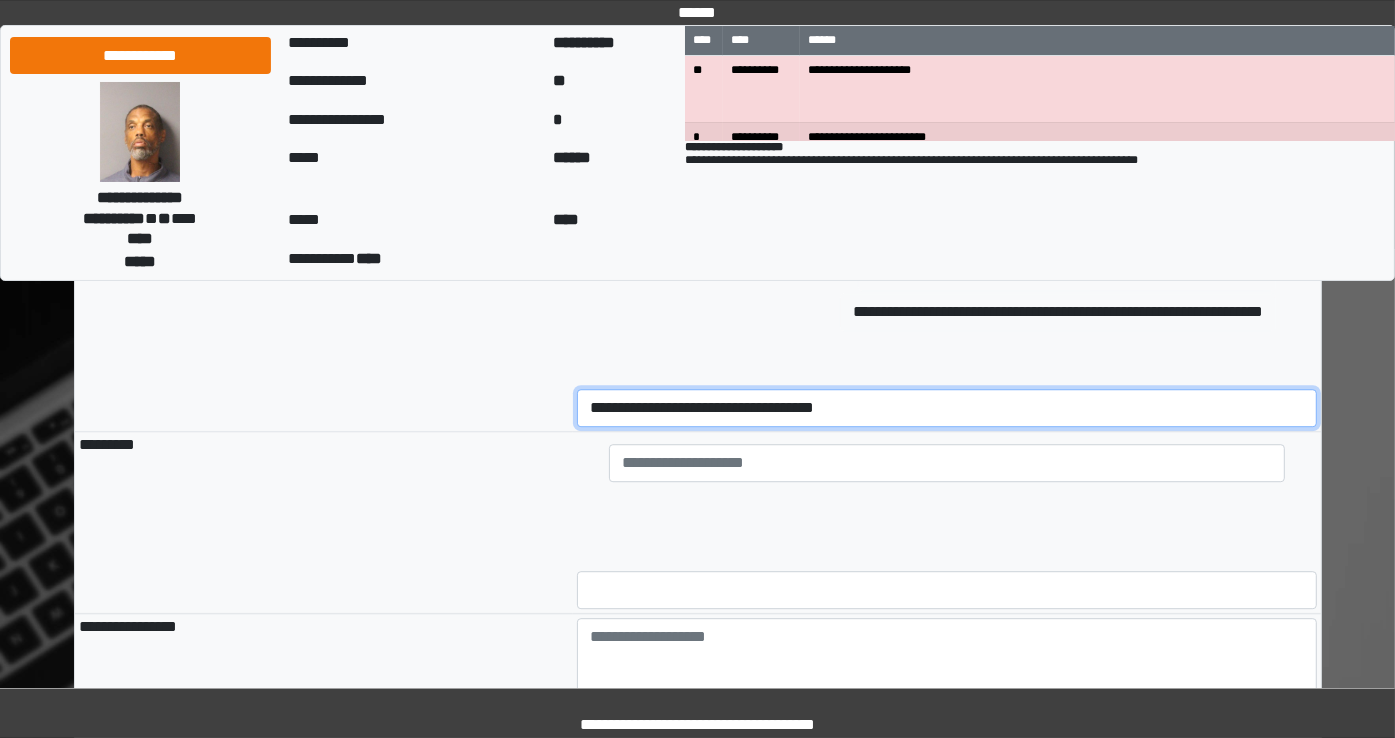 click on "**********" at bounding box center (947, 408) 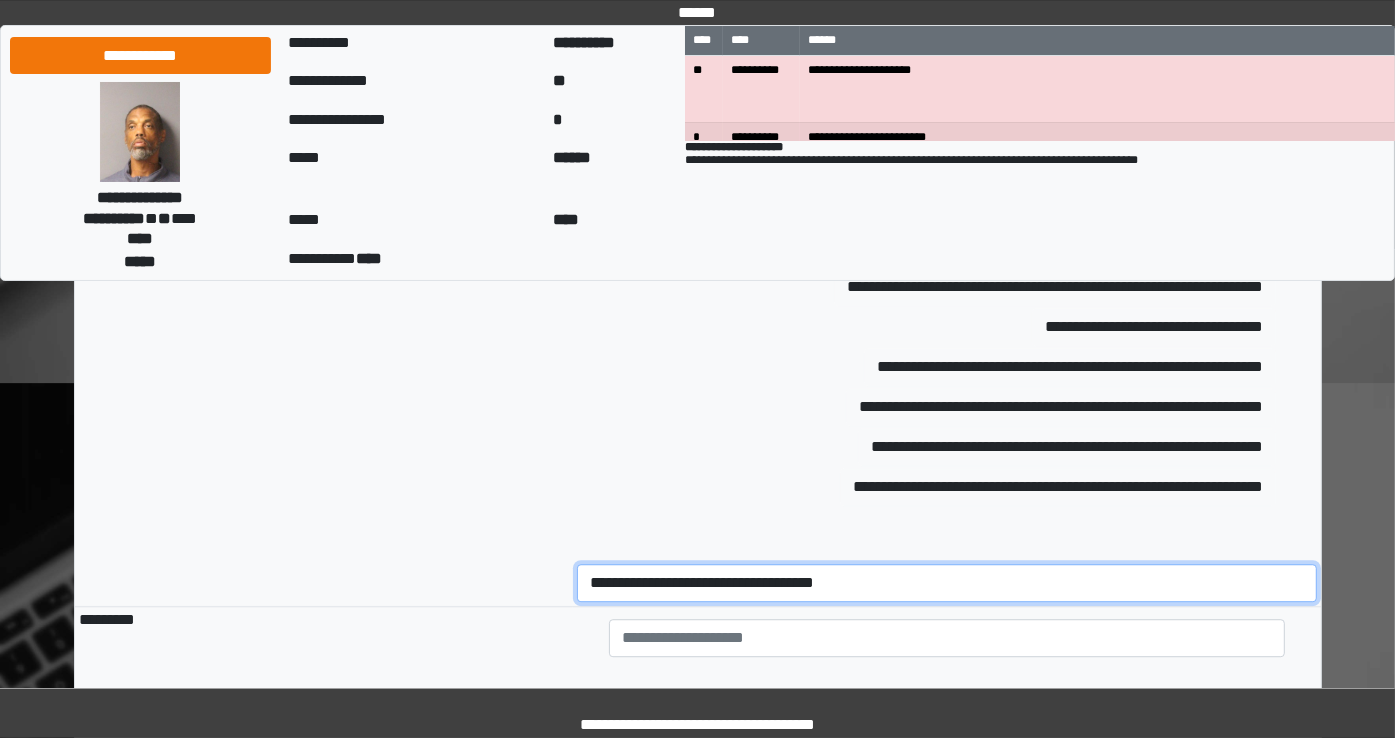 scroll, scrollTop: 4873, scrollLeft: 0, axis: vertical 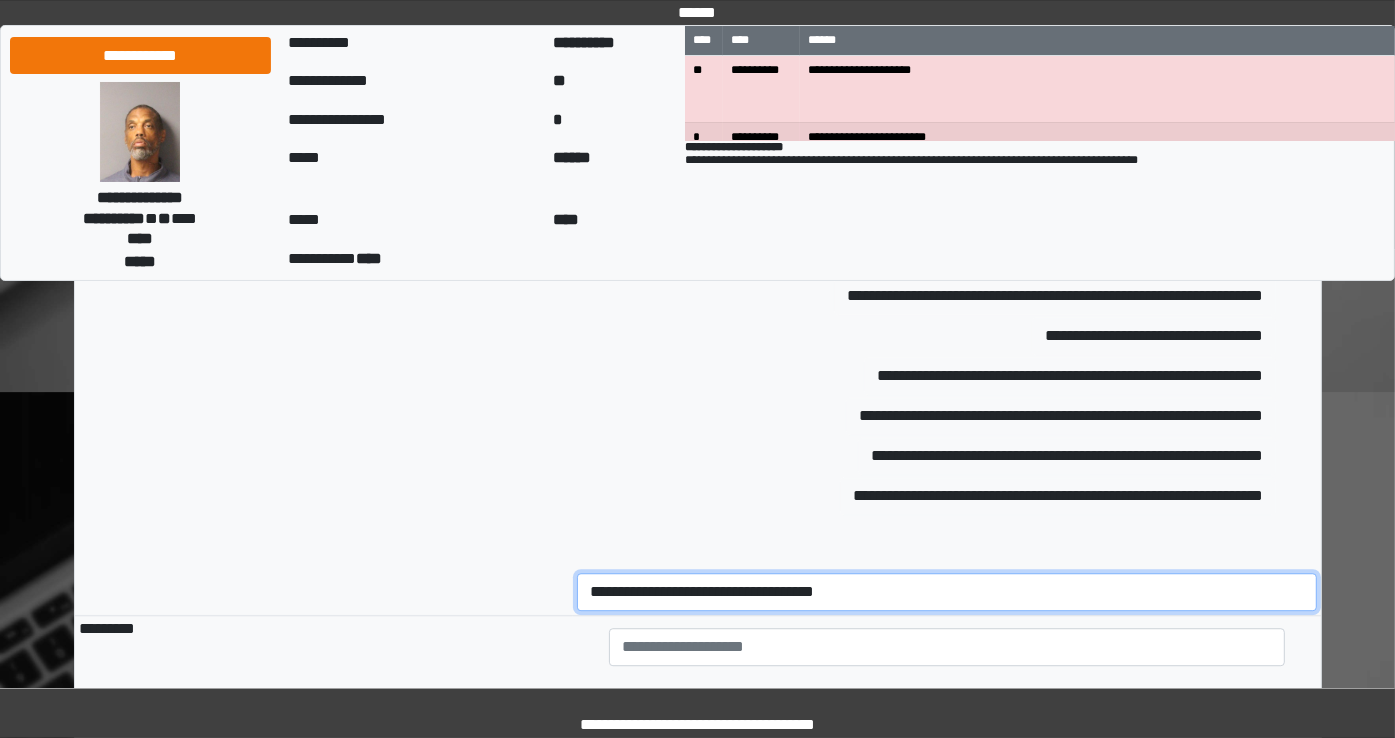click on "**********" at bounding box center [947, 592] 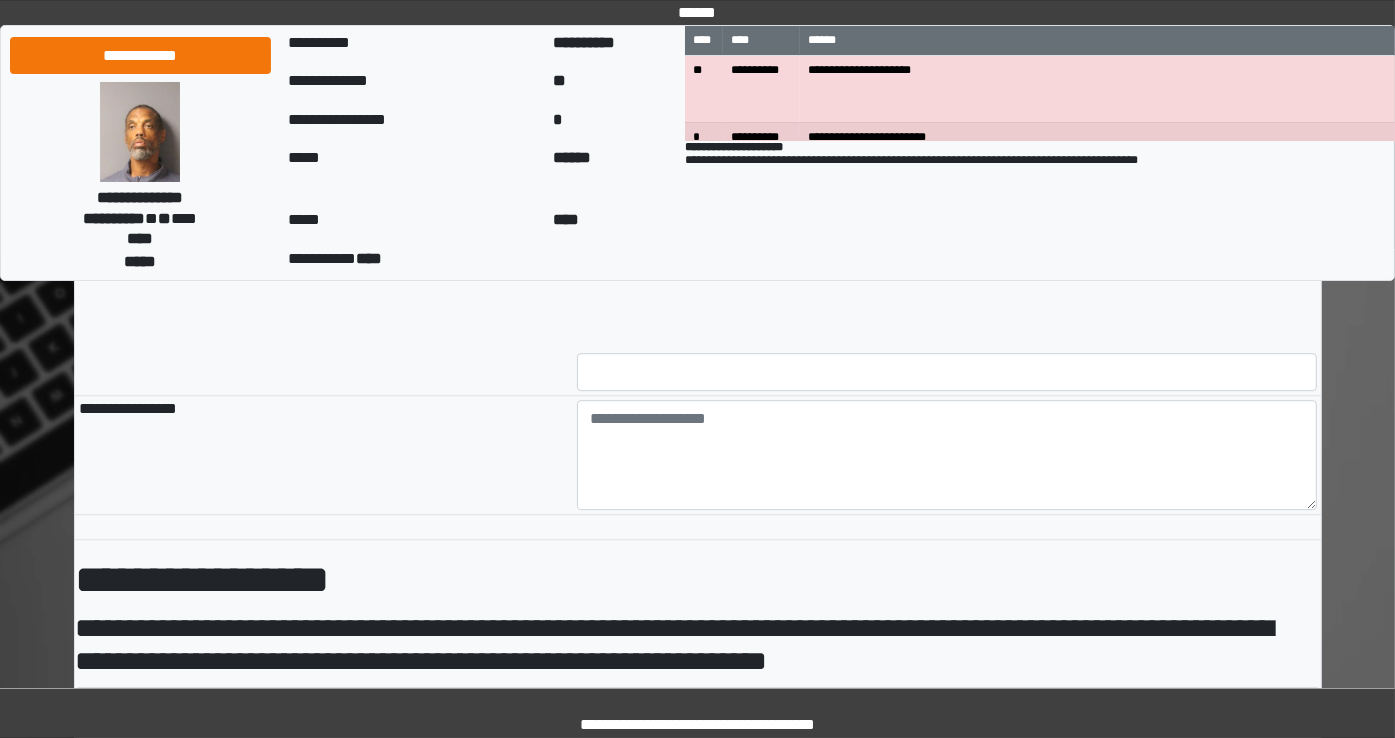 scroll, scrollTop: 5334, scrollLeft: 0, axis: vertical 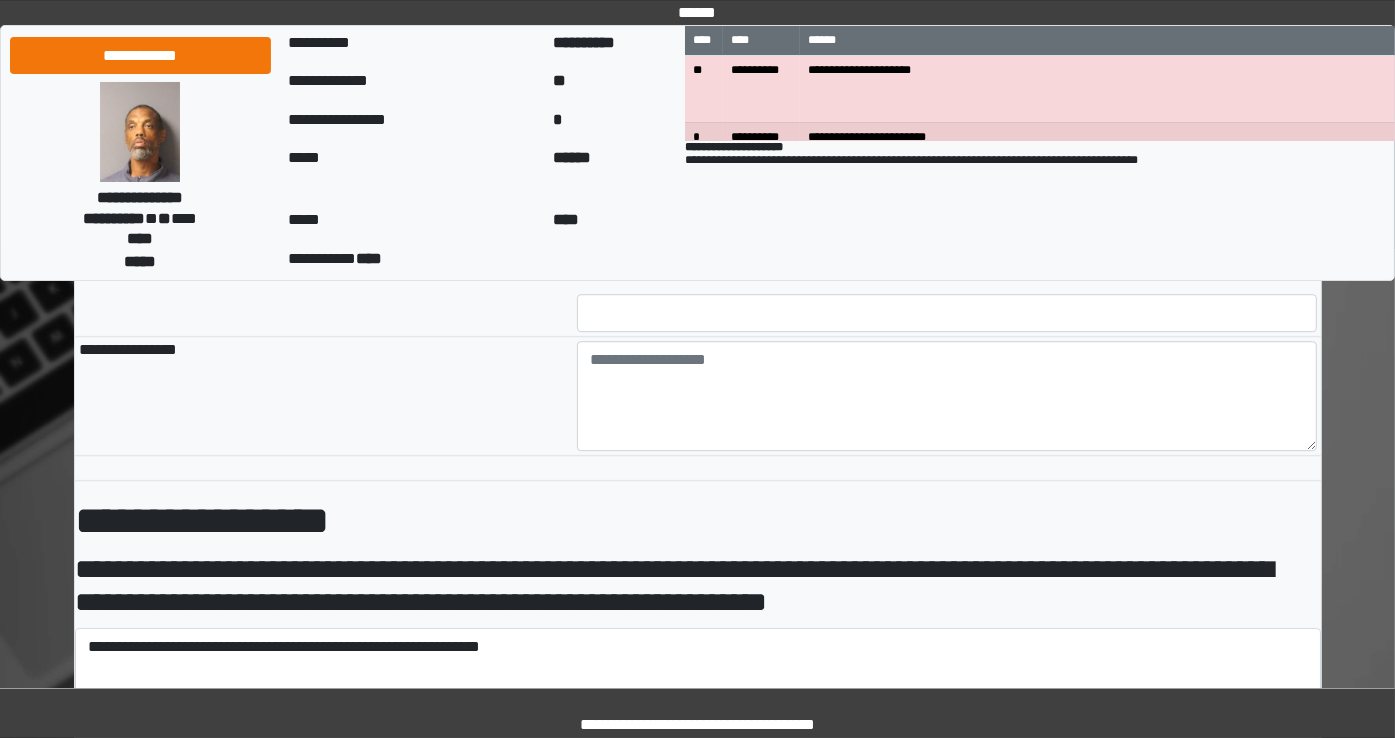 type on "**********" 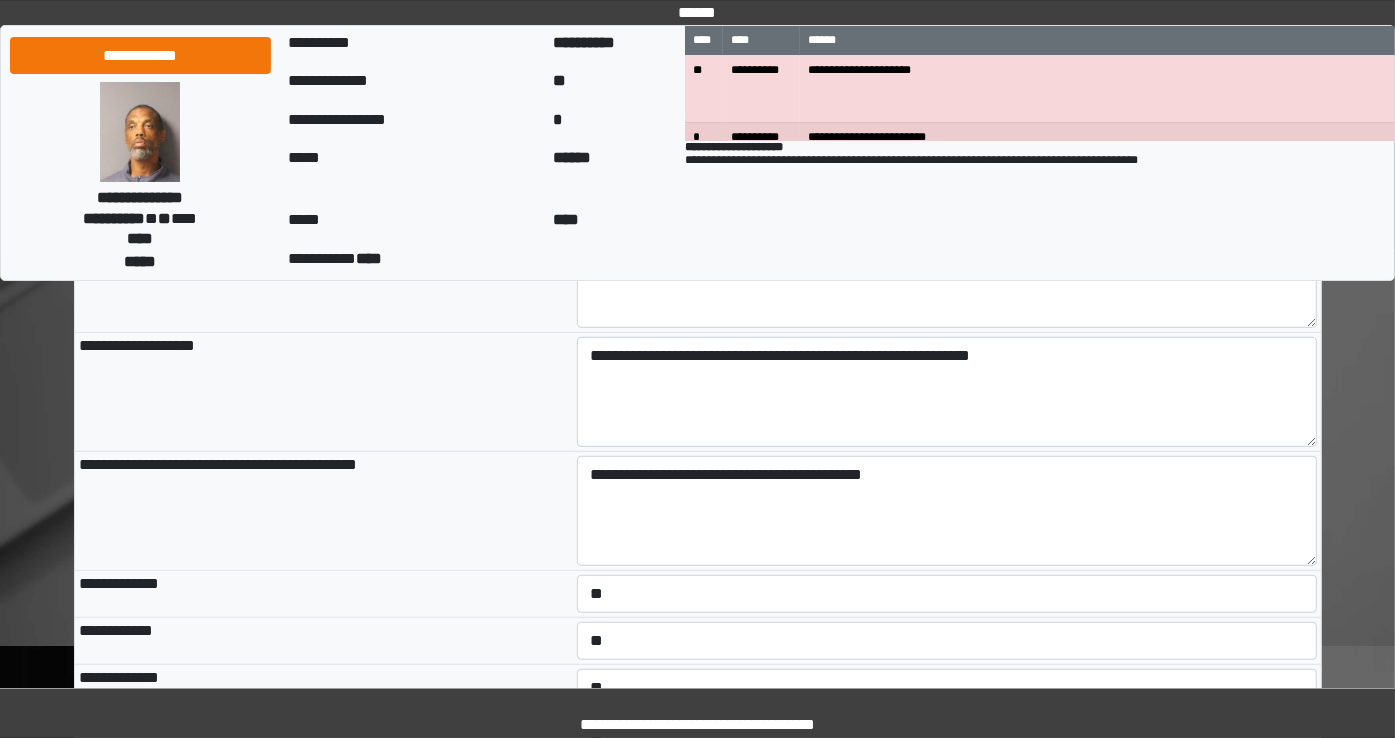 scroll, scrollTop: 1050, scrollLeft: 0, axis: vertical 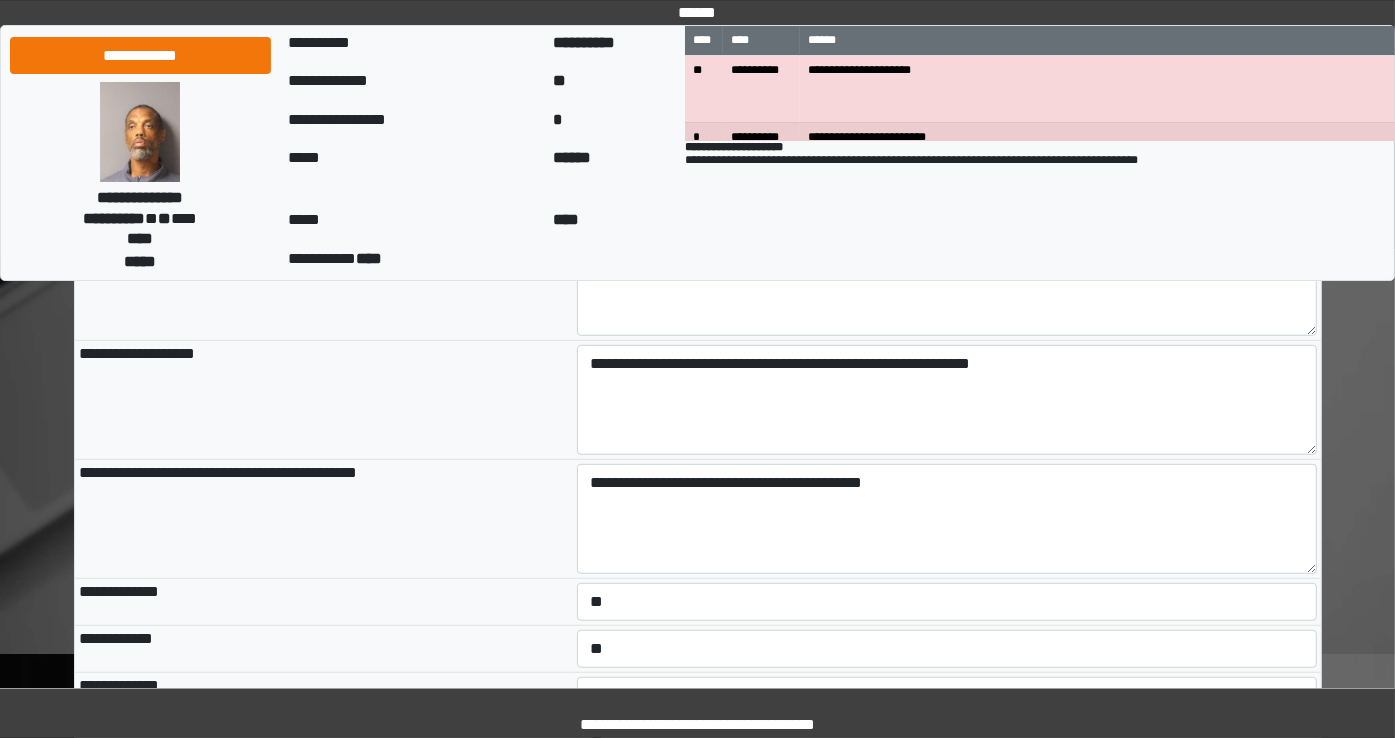 click on "**********" at bounding box center (698, 2070) 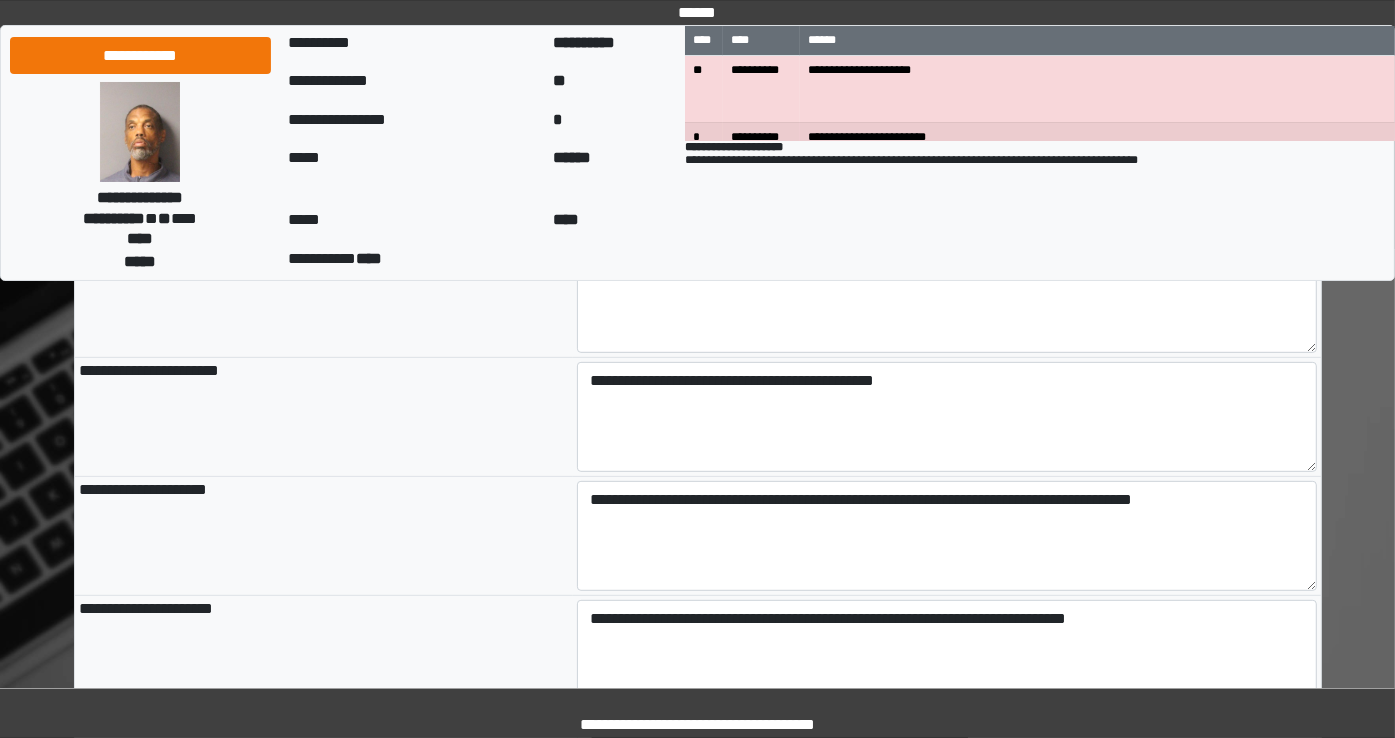 scroll, scrollTop: 675, scrollLeft: 0, axis: vertical 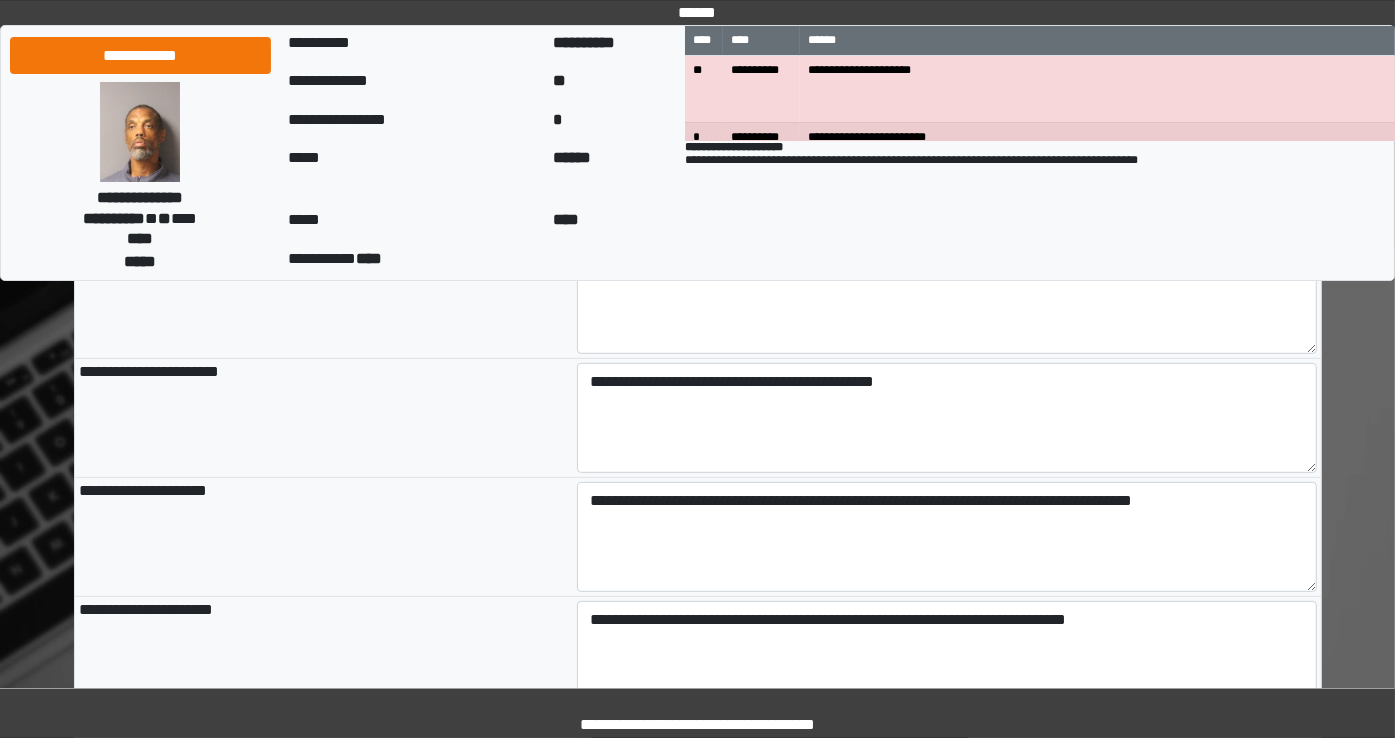 click on "**********" at bounding box center (324, 418) 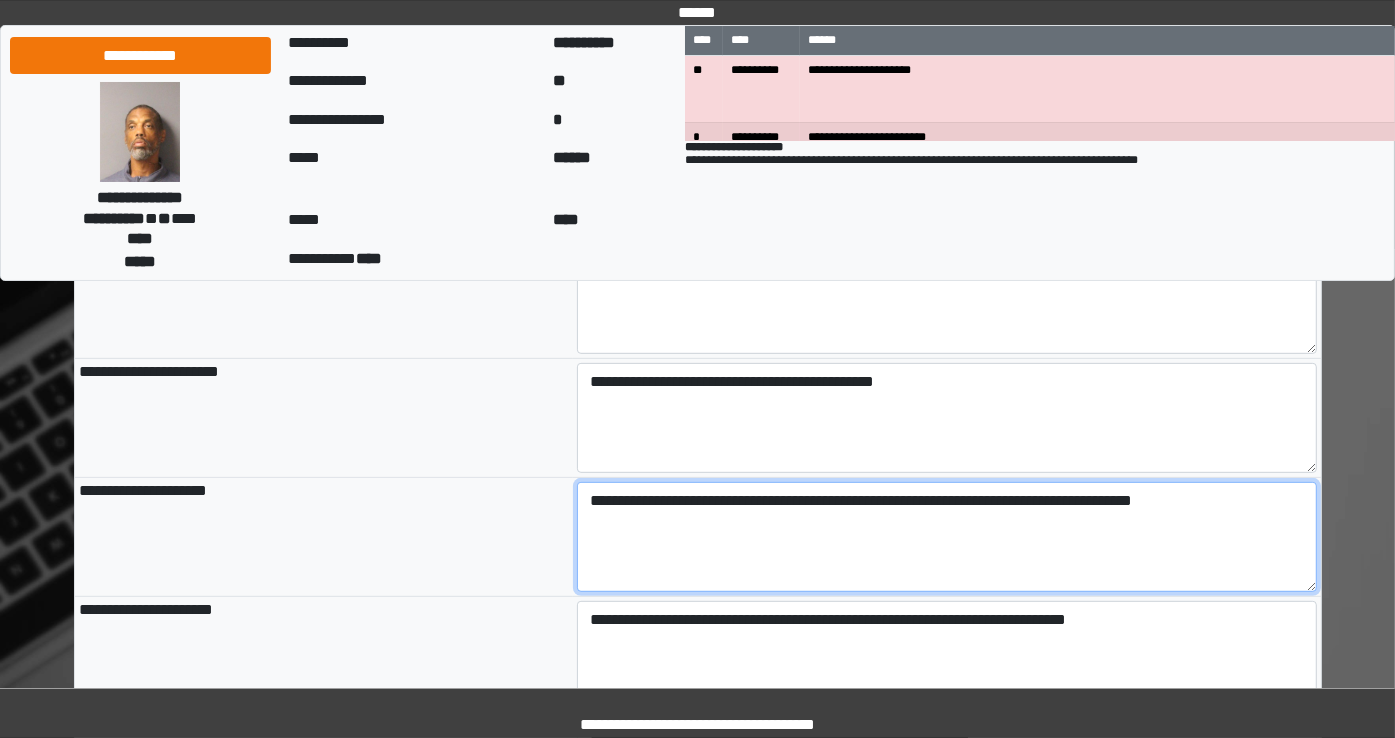 click on "**********" at bounding box center [947, 537] 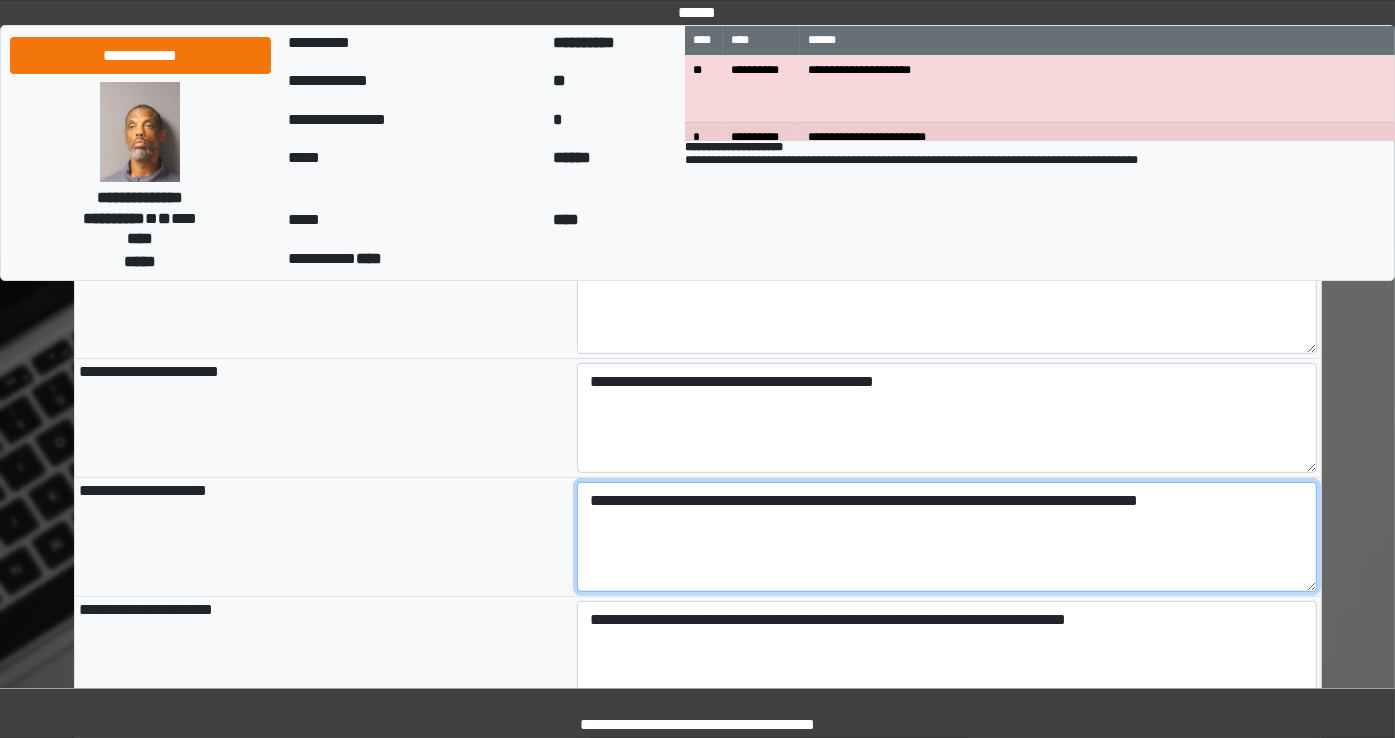 paste on "*********" 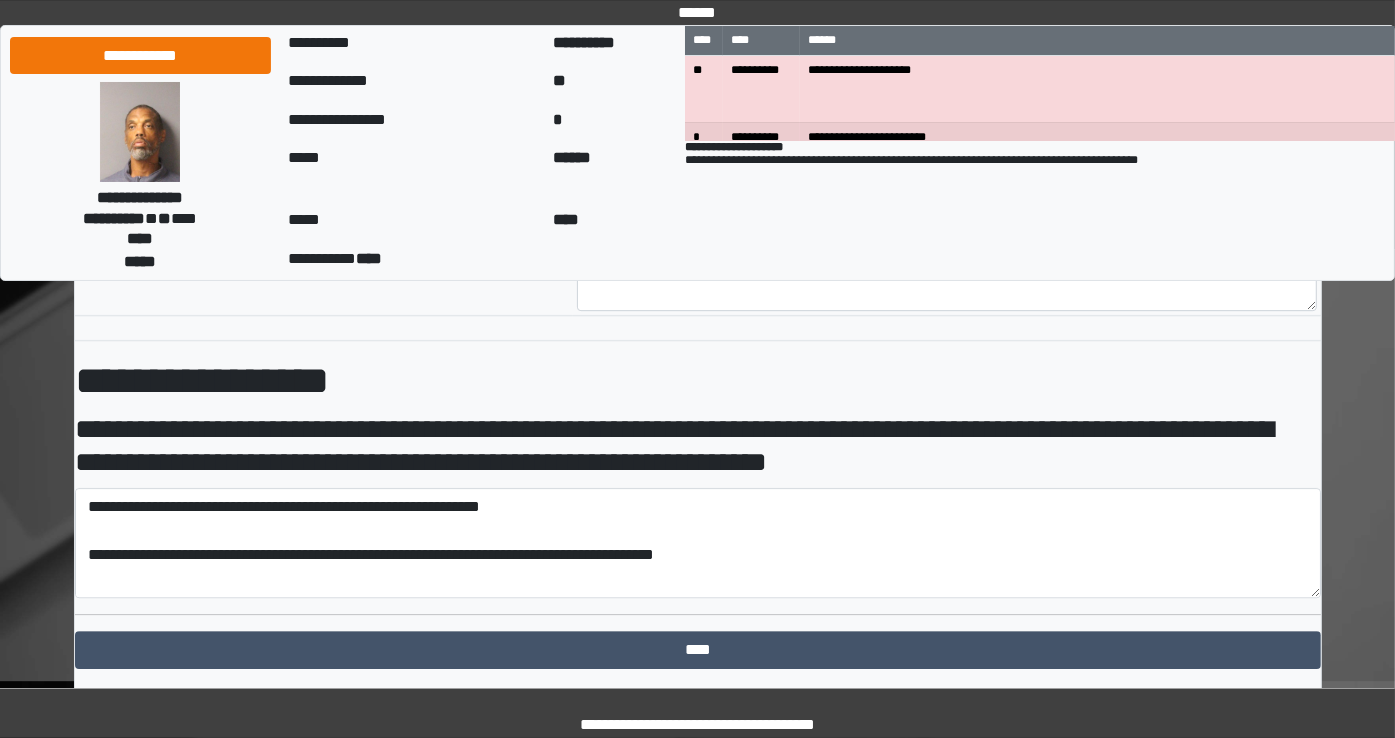 scroll, scrollTop: 5526, scrollLeft: 0, axis: vertical 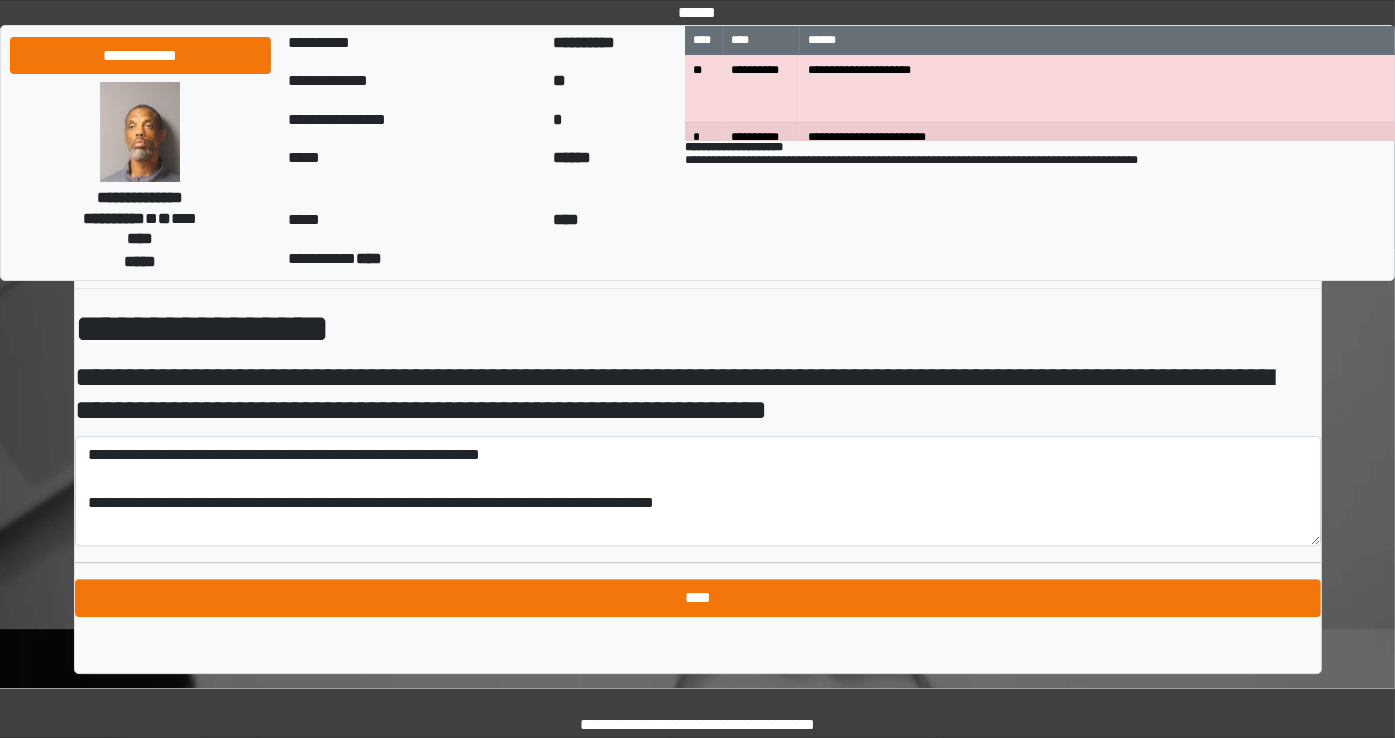 type on "**********" 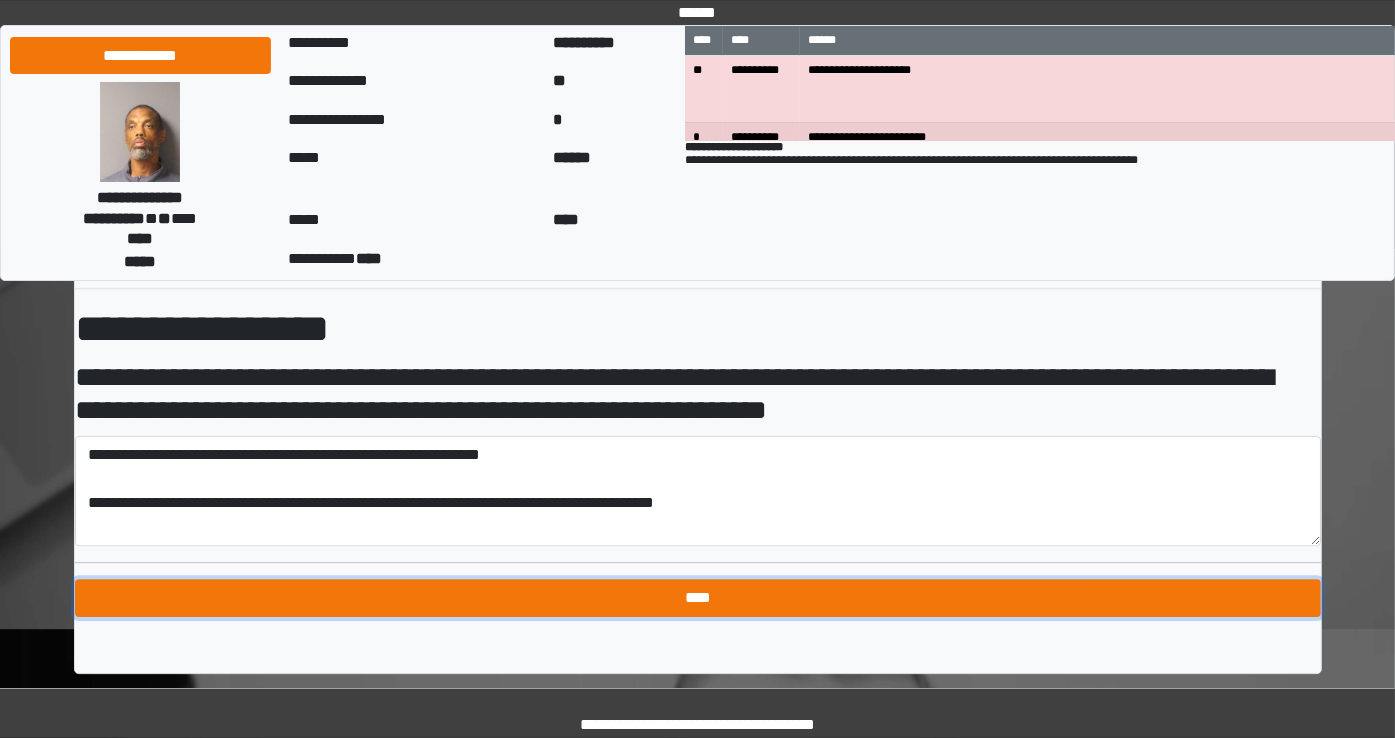 type on "**********" 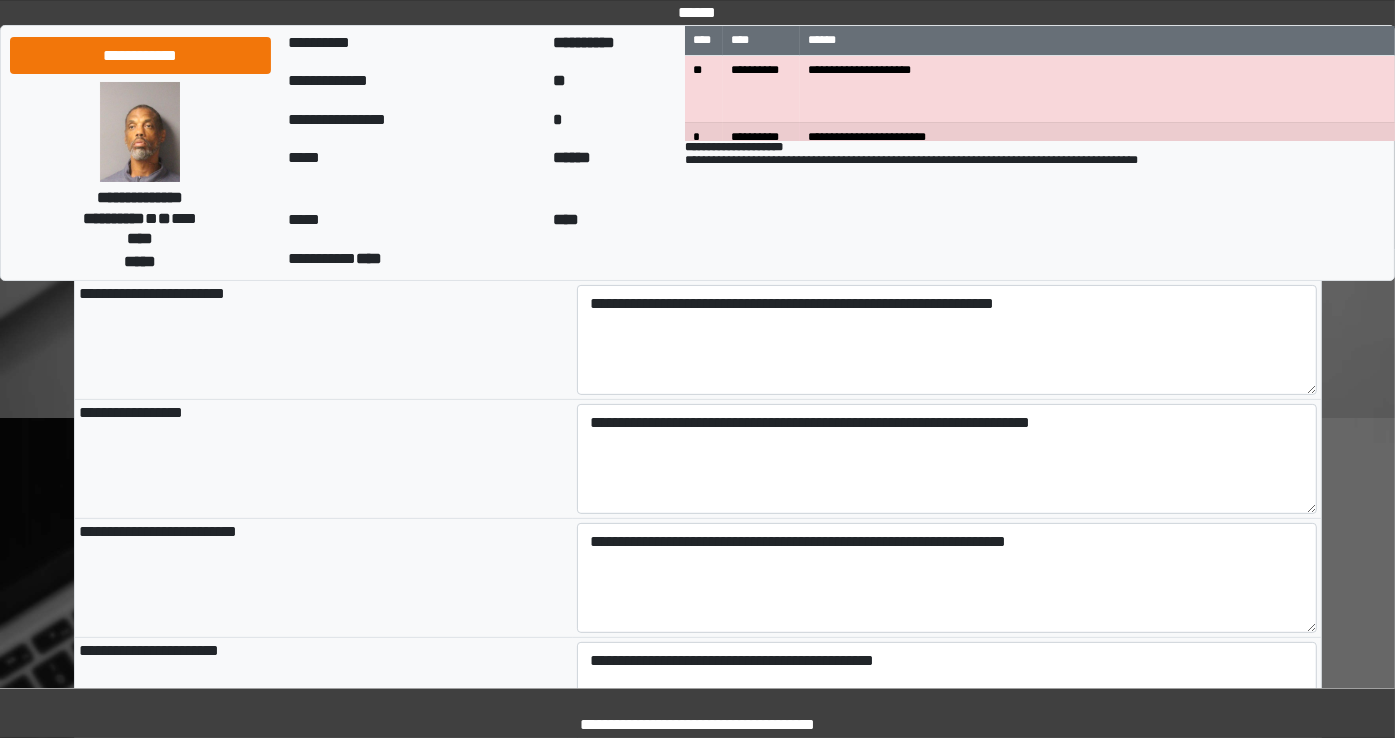 scroll, scrollTop: 93, scrollLeft: 0, axis: vertical 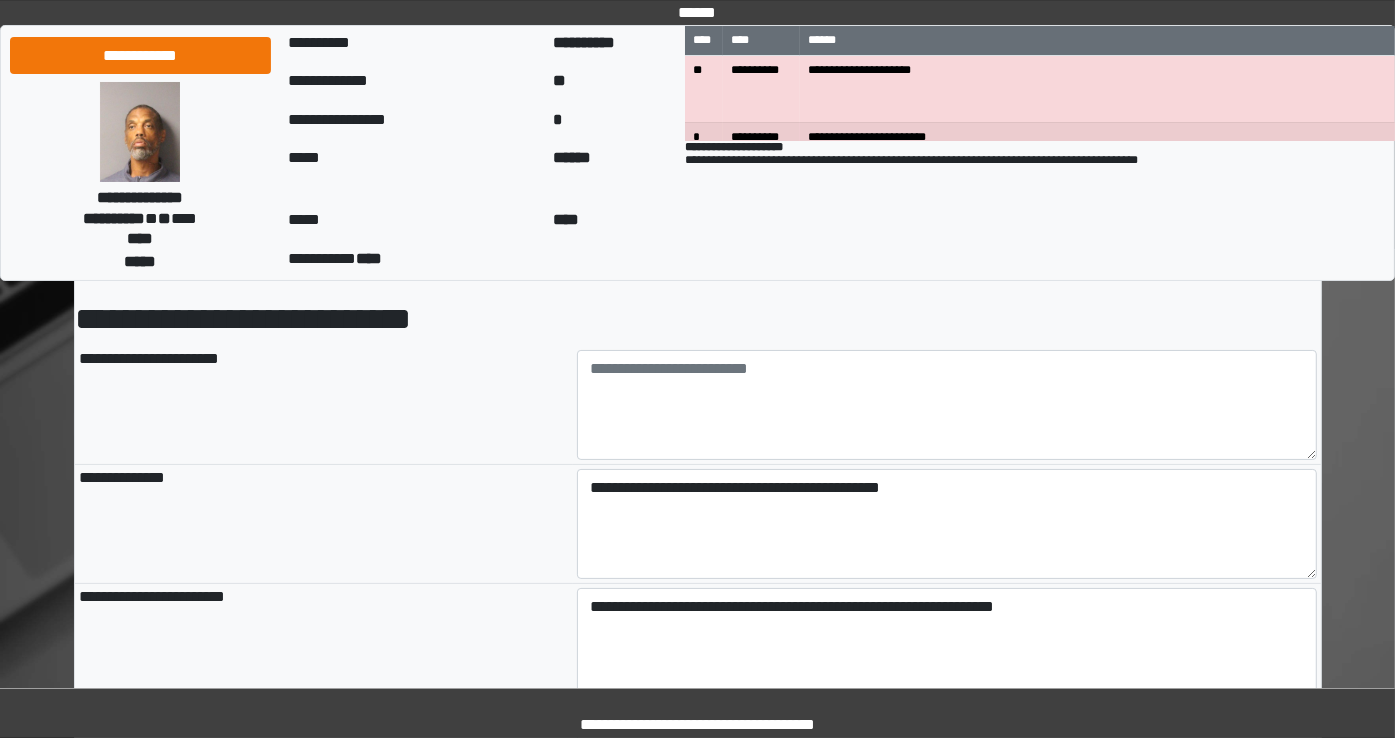 click on "**********" at bounding box center [698, 3027] 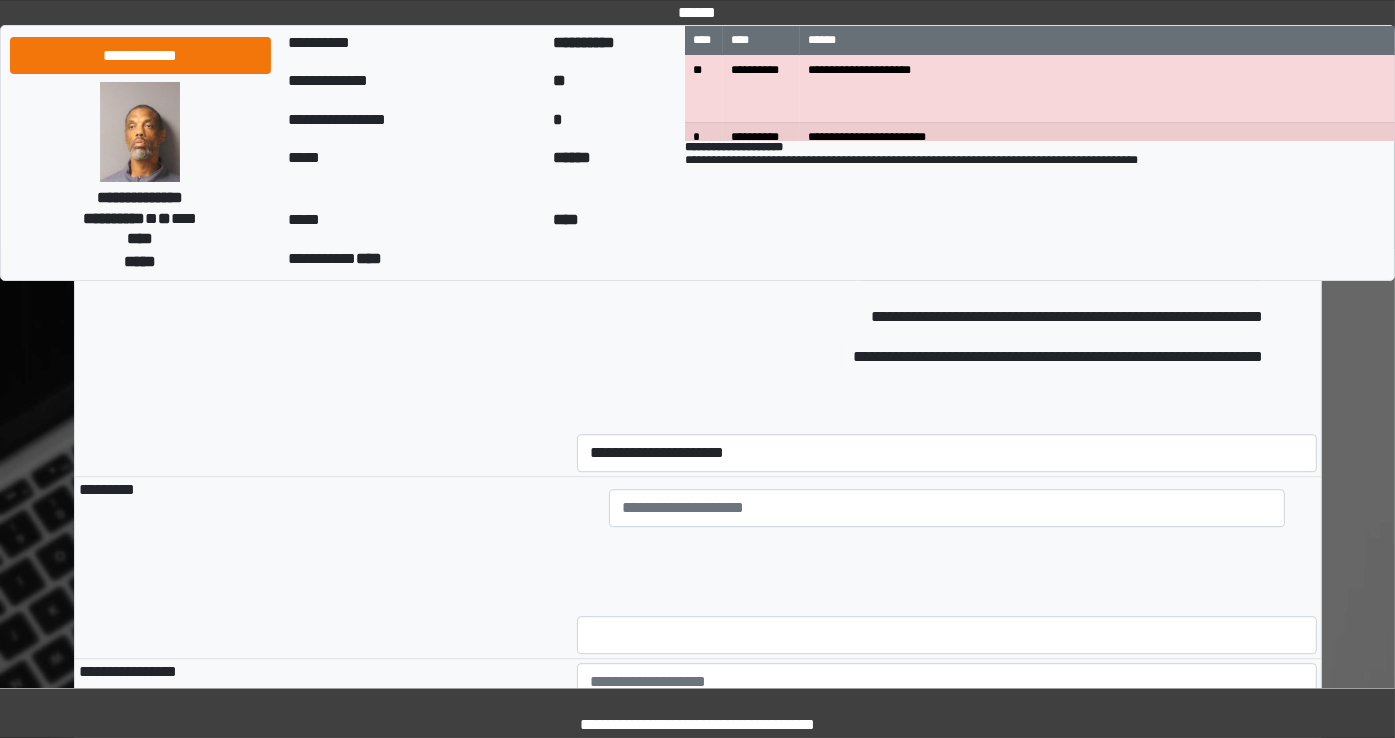 scroll, scrollTop: 5526, scrollLeft: 0, axis: vertical 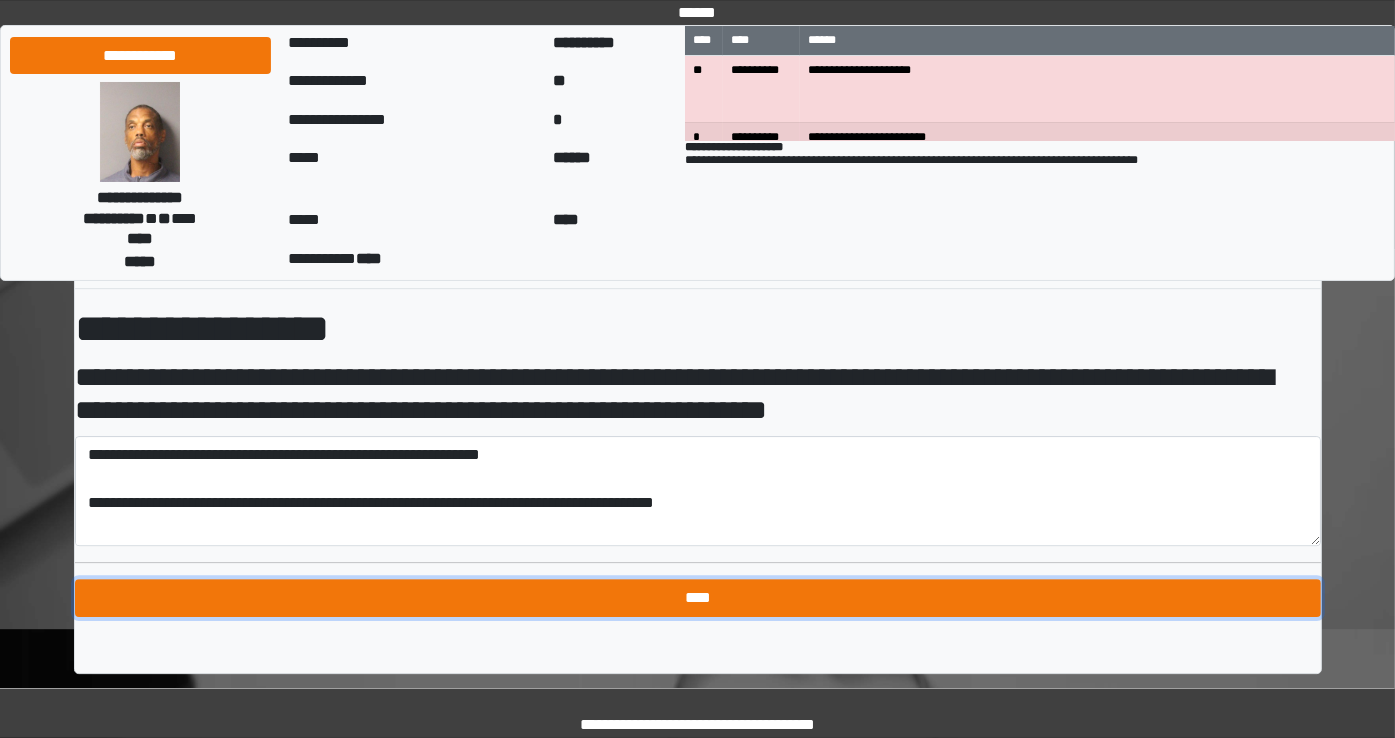 click on "****" at bounding box center (698, 598) 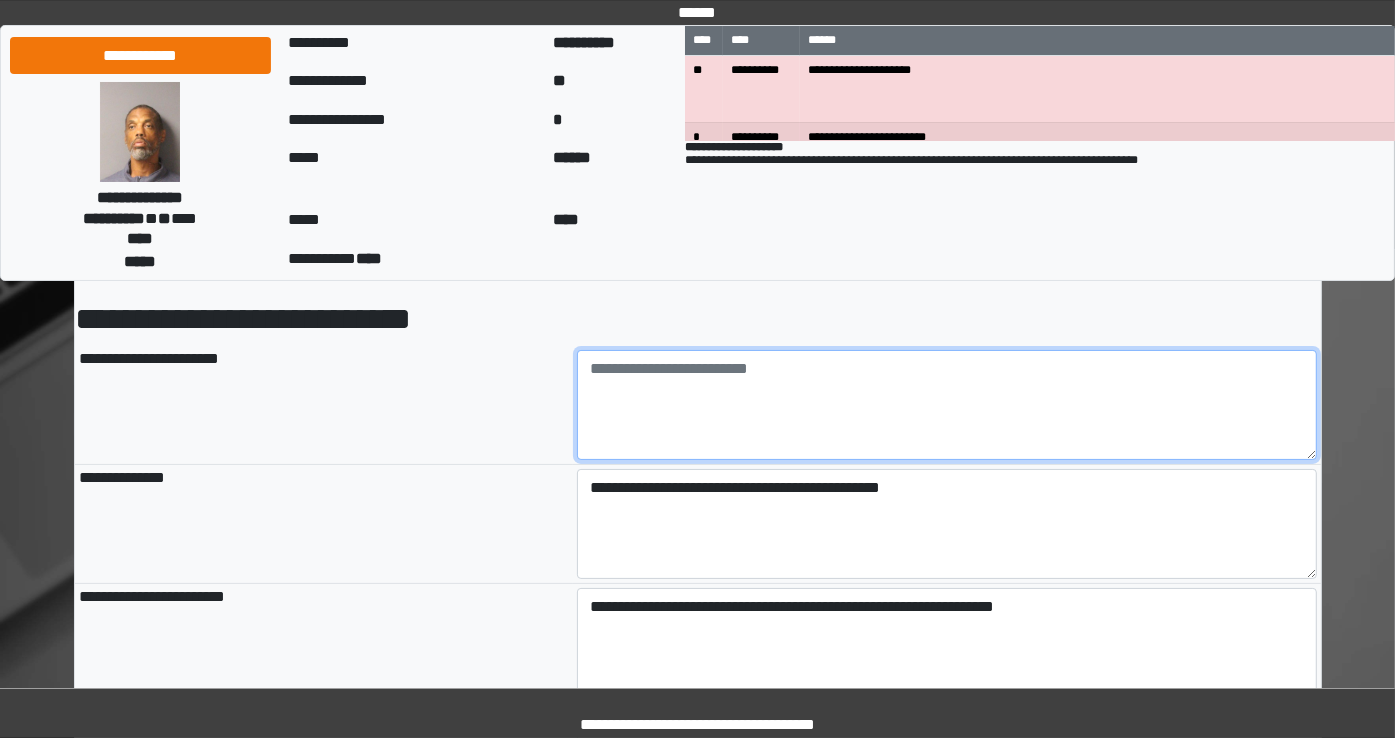scroll, scrollTop: 0, scrollLeft: 0, axis: both 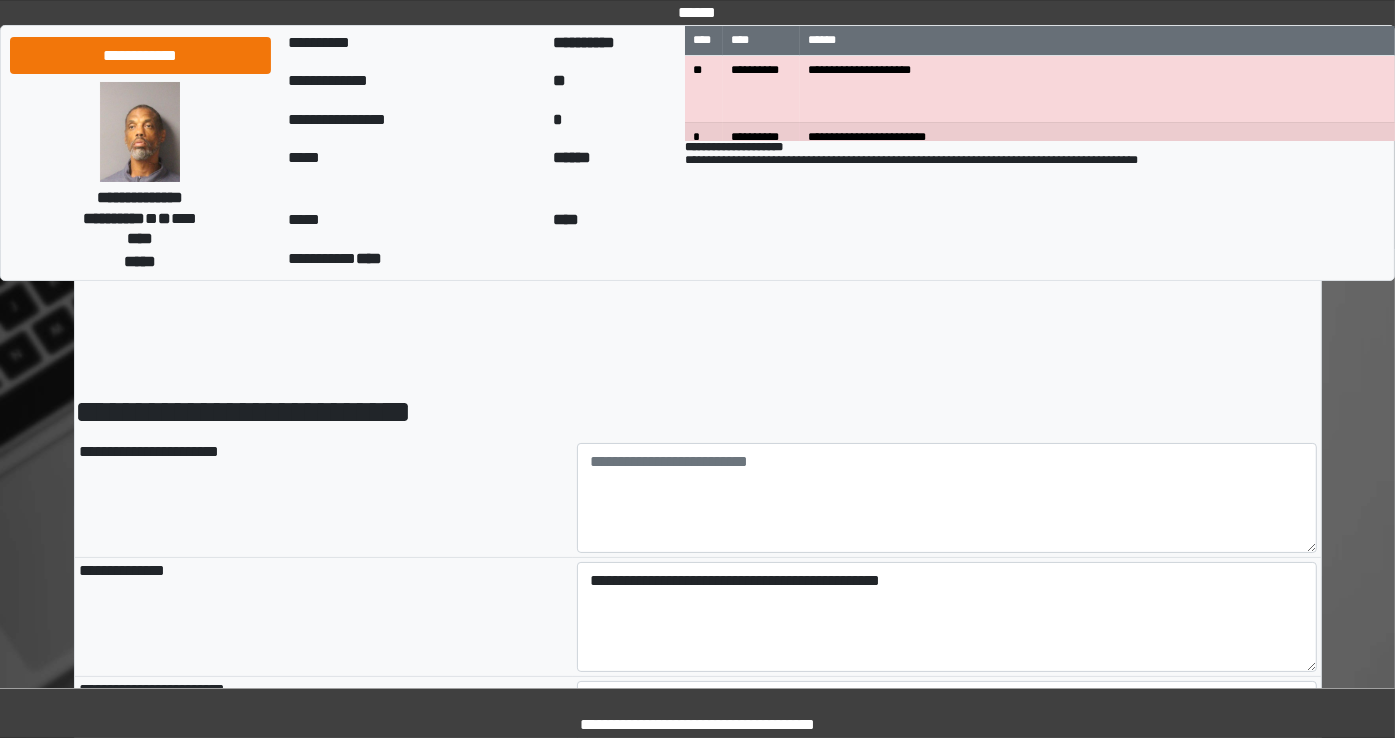 click on "**********" at bounding box center (324, 617) 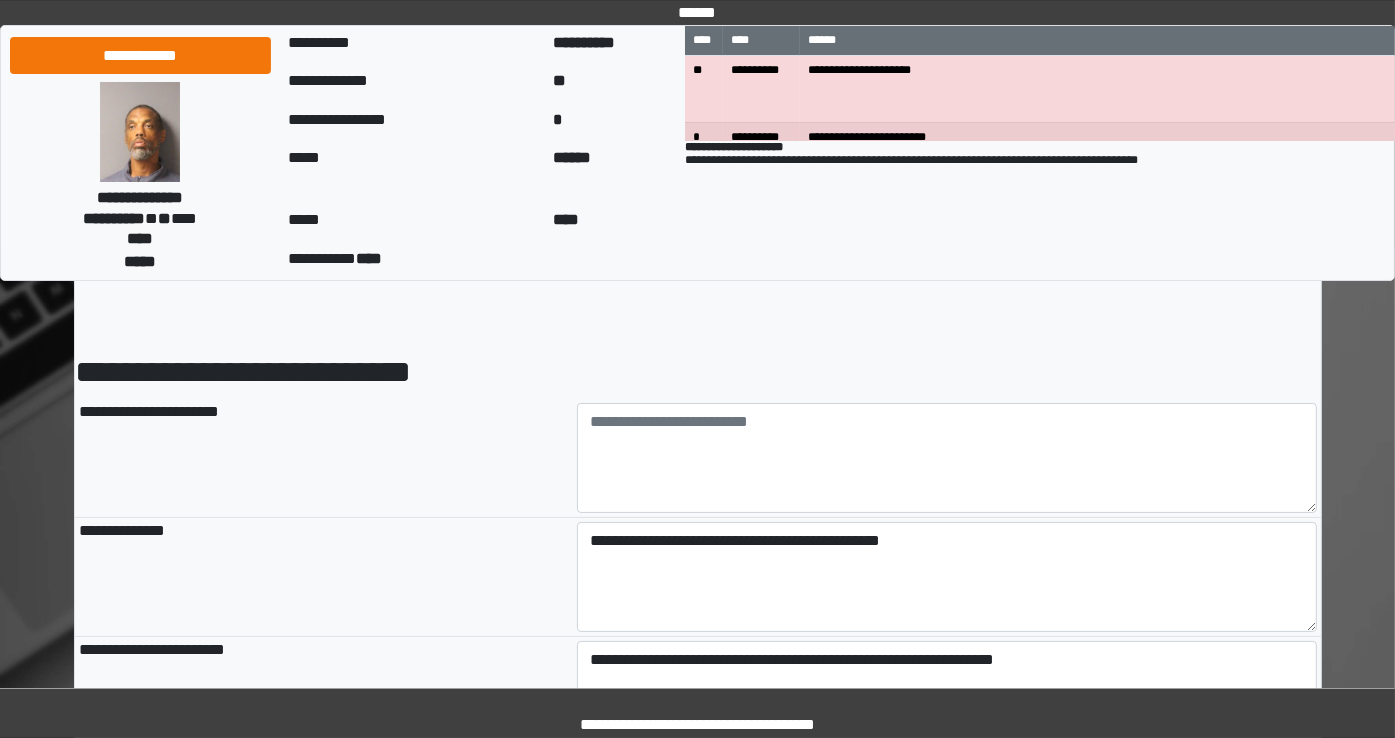 scroll, scrollTop: 40, scrollLeft: 0, axis: vertical 